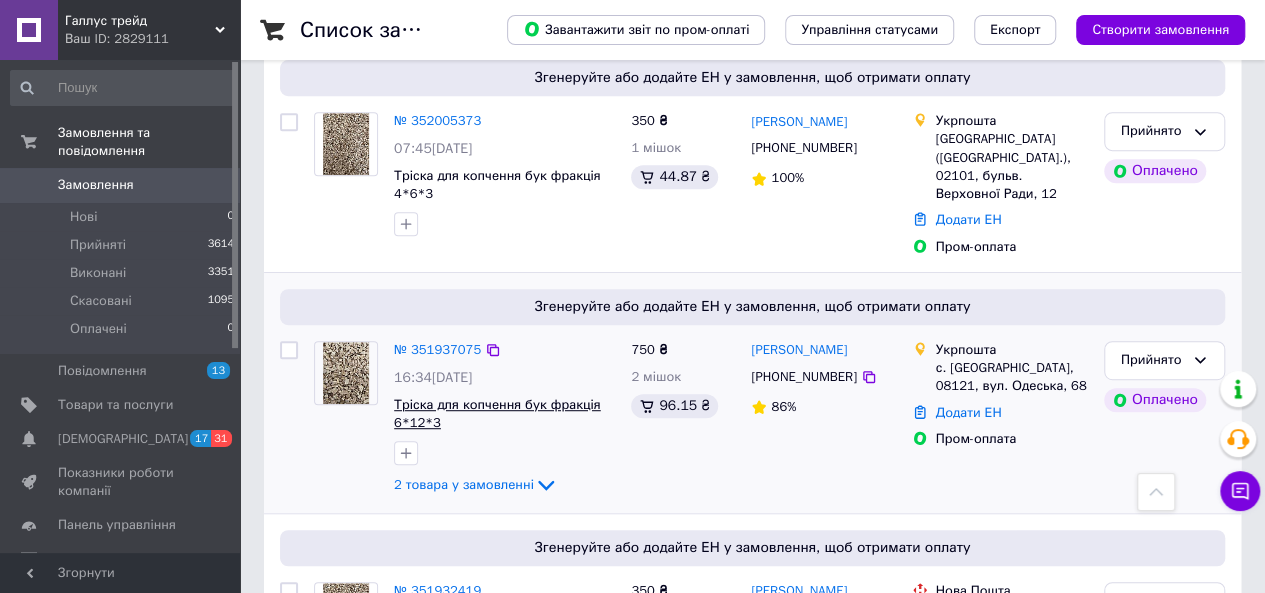 scroll, scrollTop: 0, scrollLeft: 0, axis: both 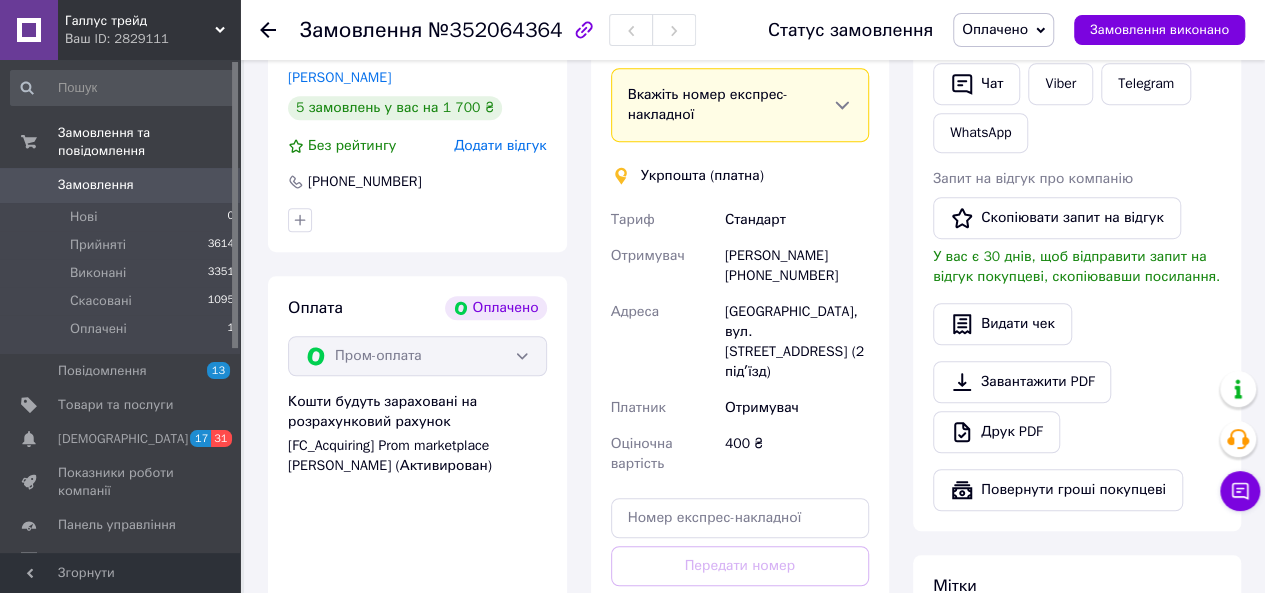 click on "Оплачено" at bounding box center [995, 29] 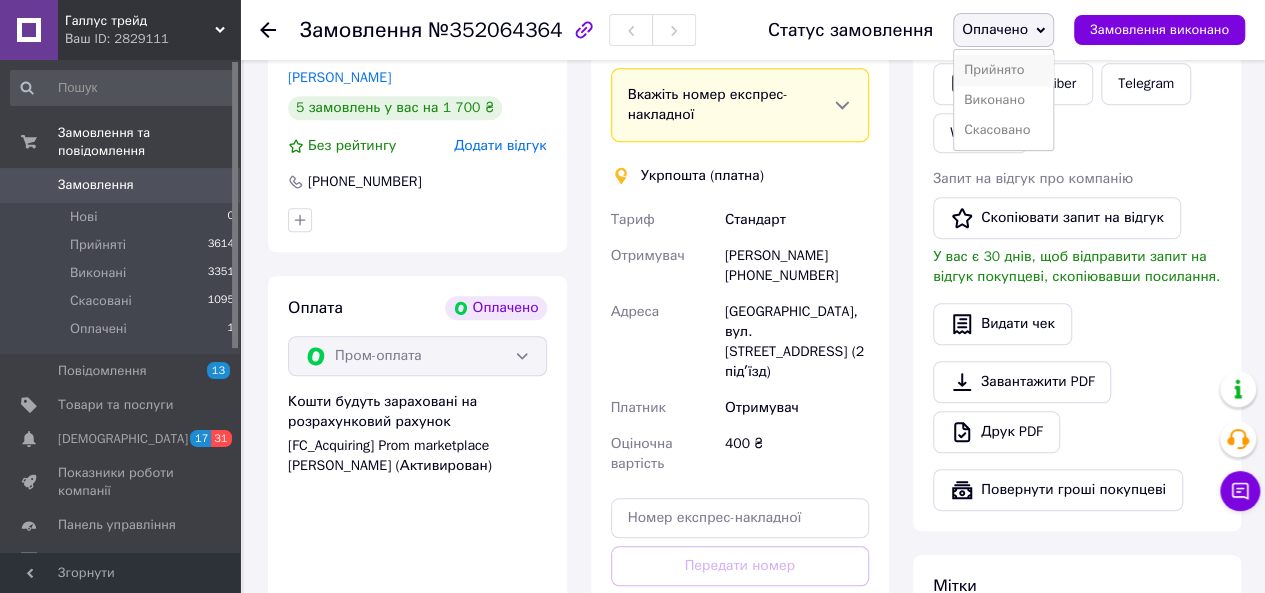 click on "Прийнято" at bounding box center (1003, 70) 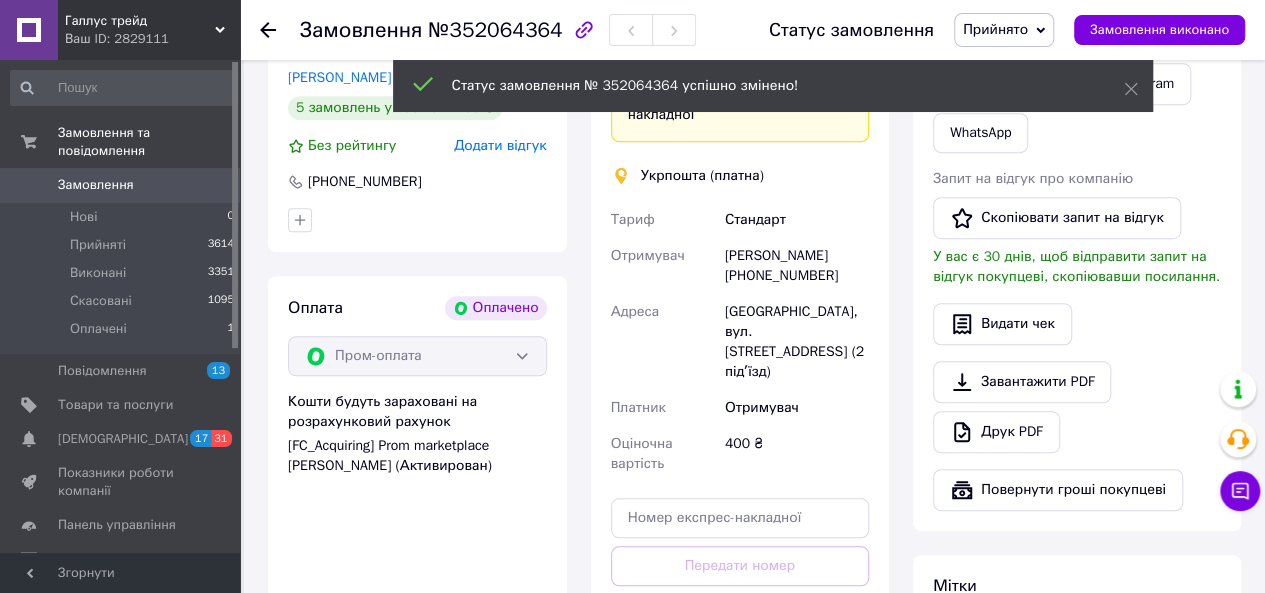 drag, startPoint x: 747, startPoint y: 278, endPoint x: 866, endPoint y: 284, distance: 119.15116 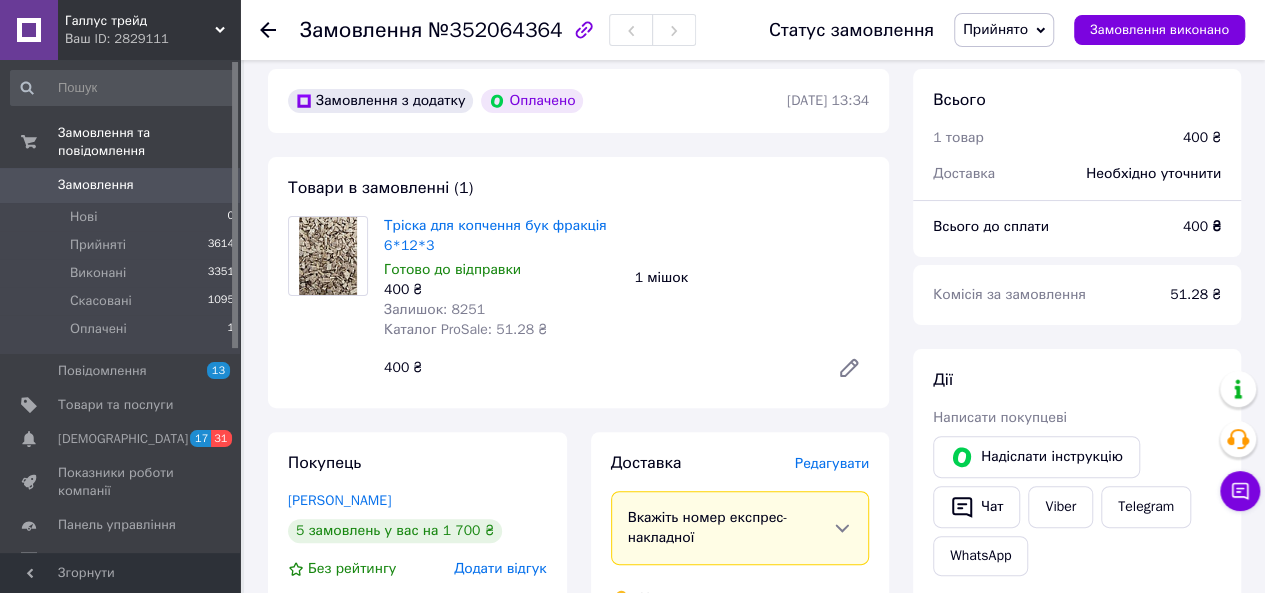 scroll, scrollTop: 0, scrollLeft: 0, axis: both 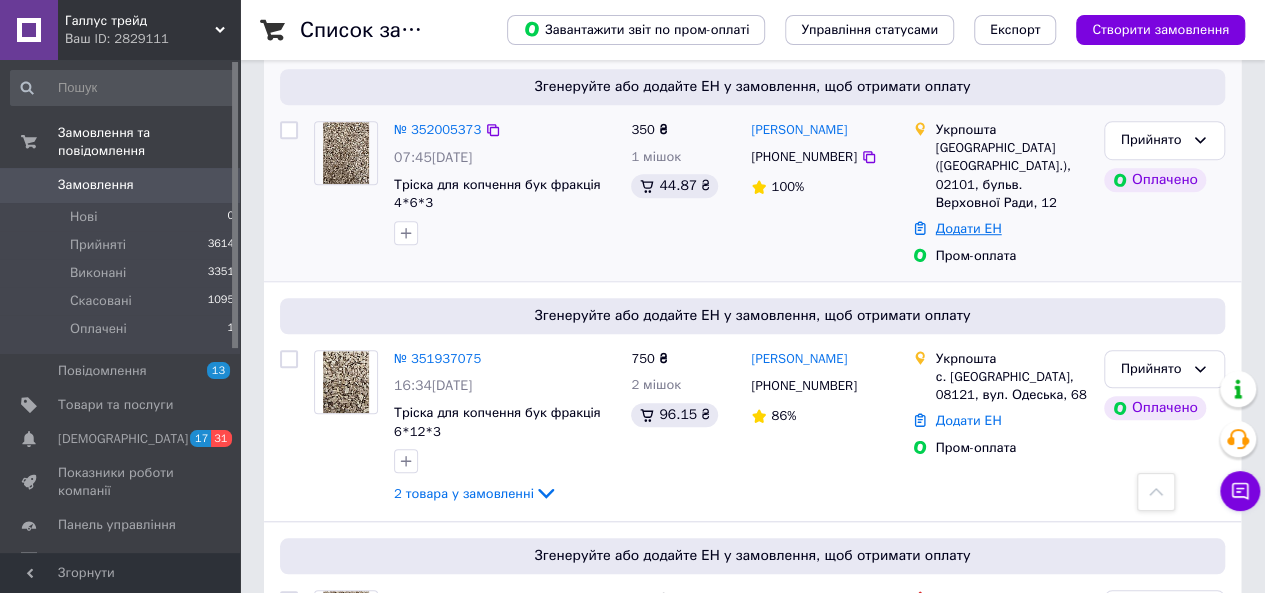click on "Додати ЕН" at bounding box center [969, 228] 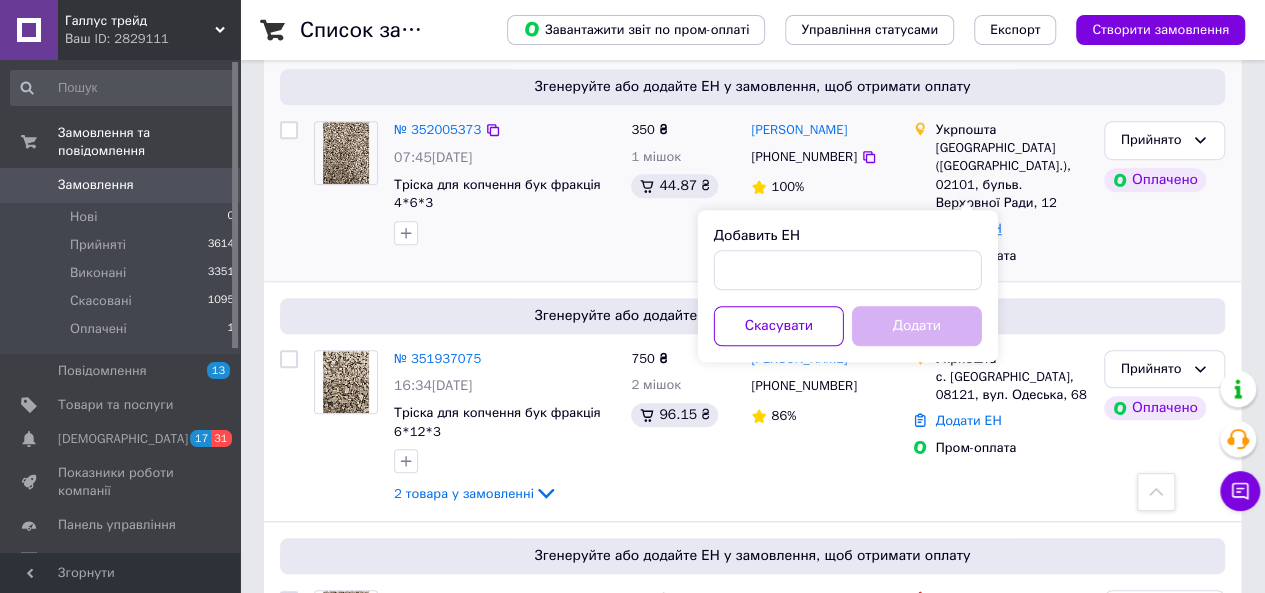 click on "Додати ЕН" at bounding box center [969, 228] 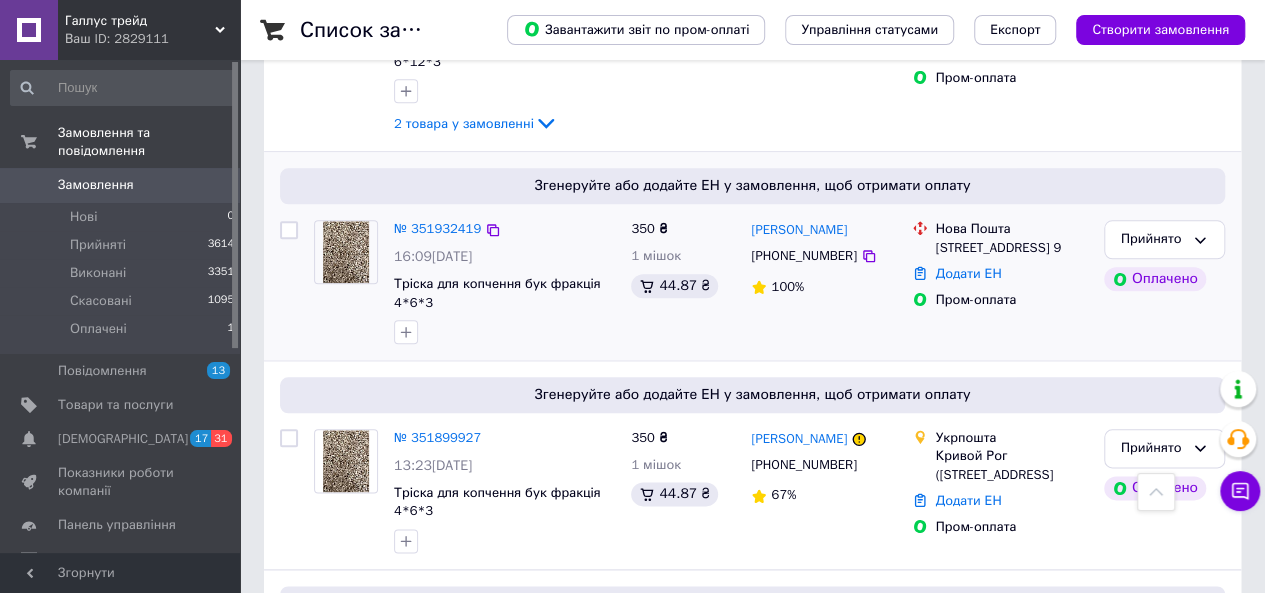 scroll, scrollTop: 1000, scrollLeft: 0, axis: vertical 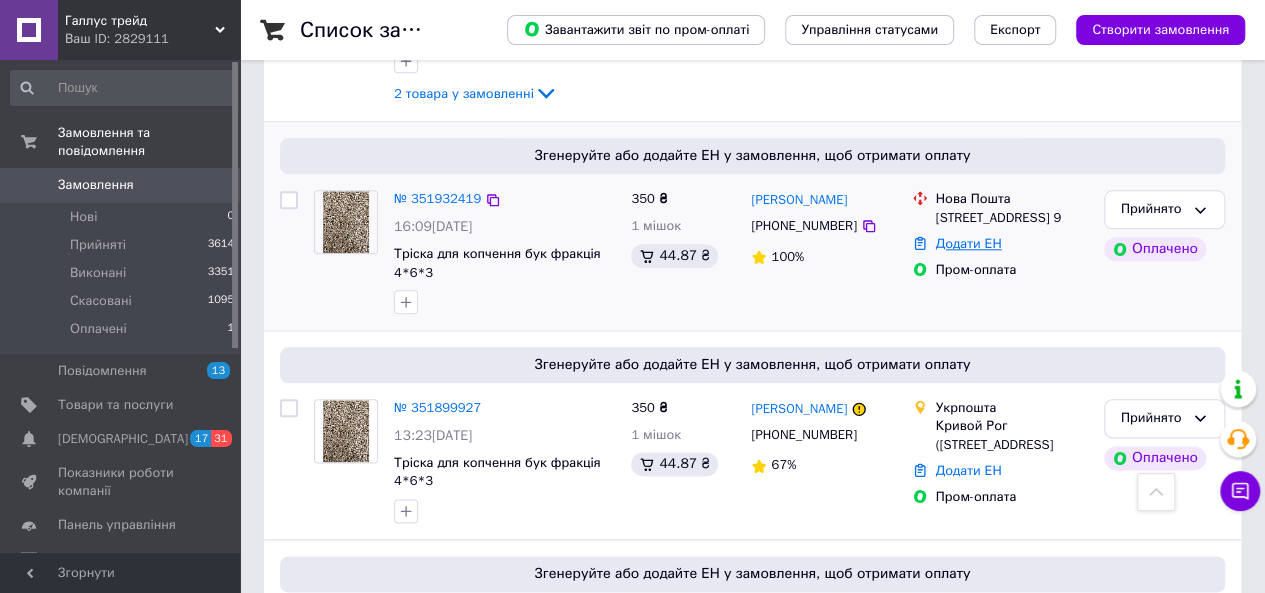 click on "Додати ЕН" at bounding box center [969, 243] 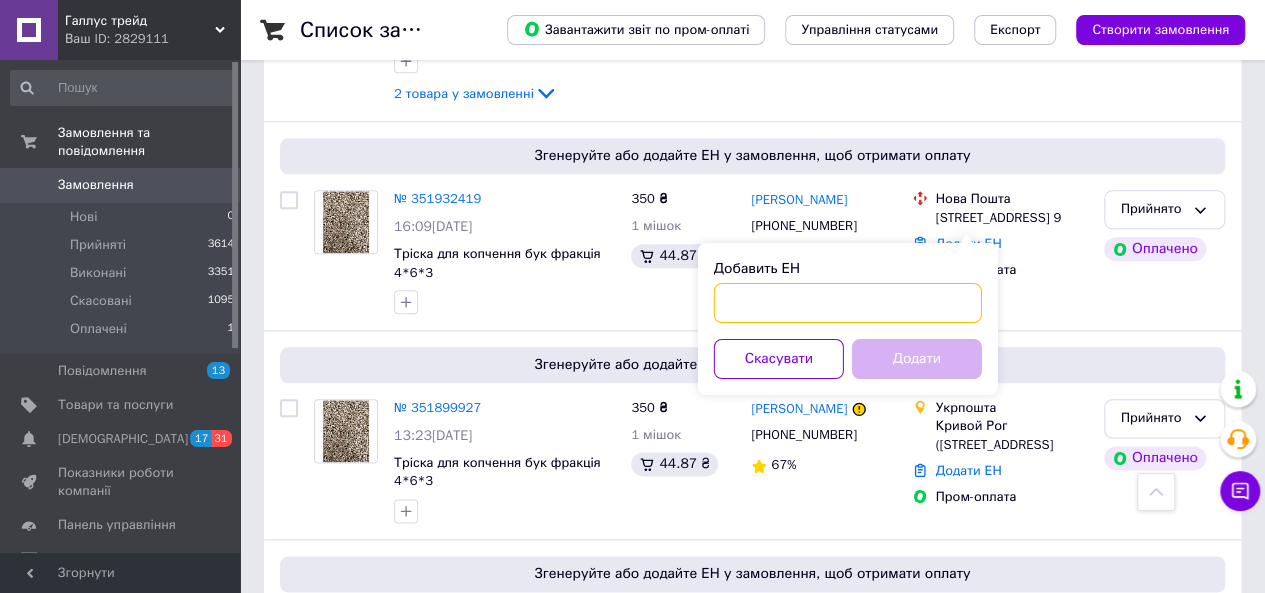 click on "Добавить ЕН" at bounding box center (848, 303) 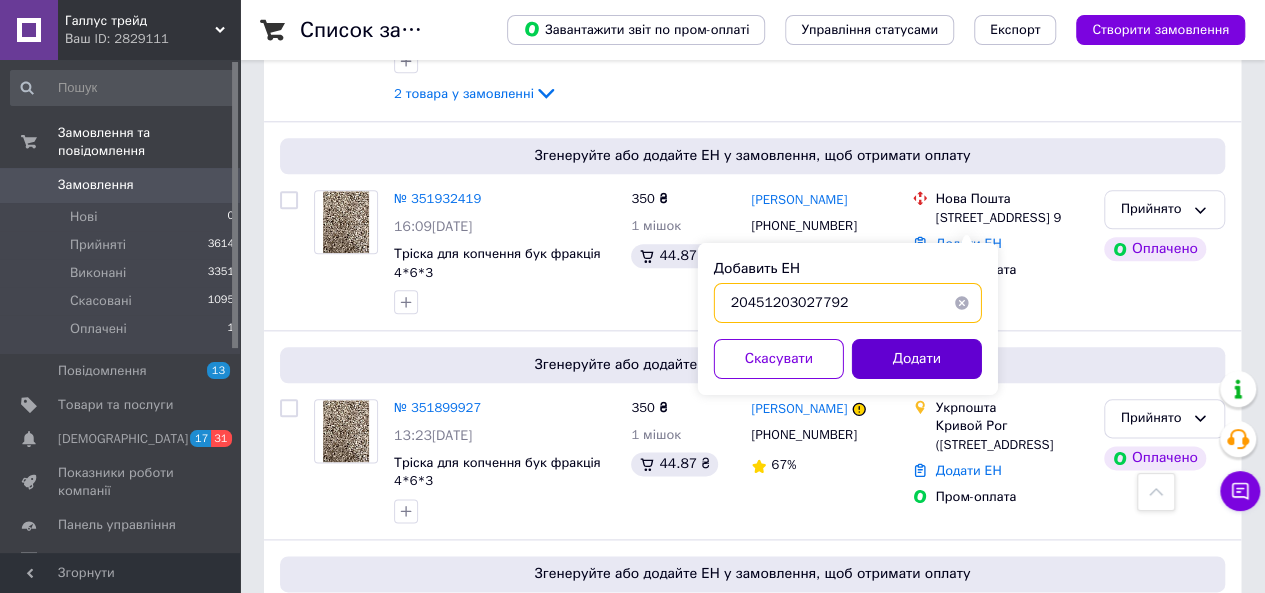 type on "20451203027792" 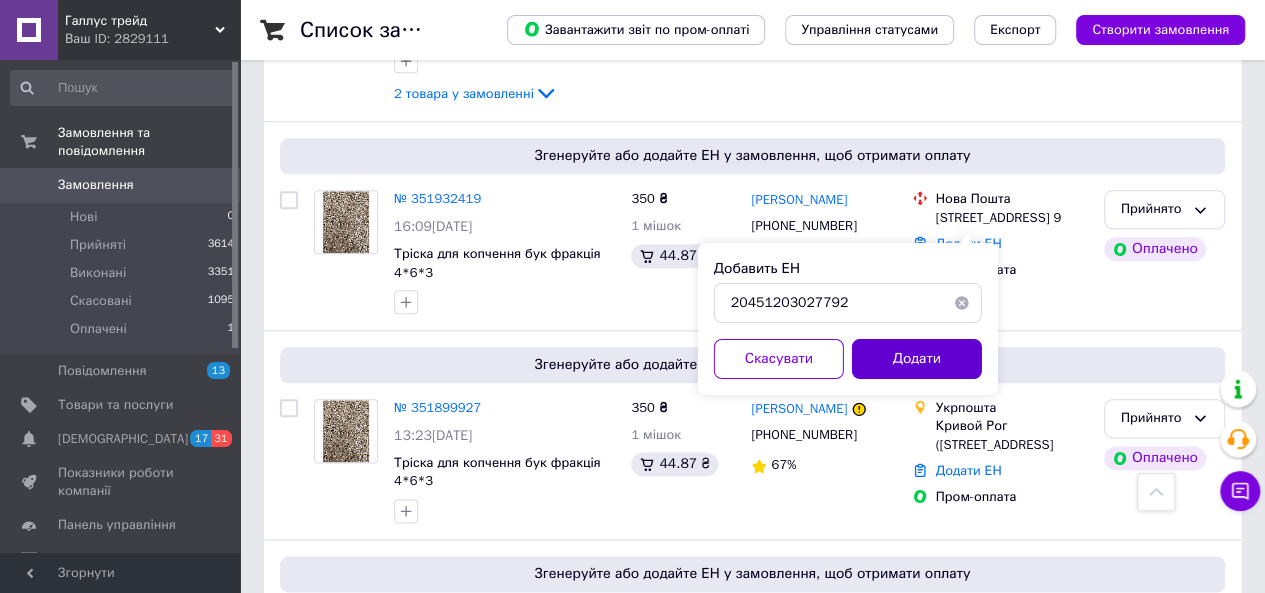 click on "Додати" at bounding box center [917, 359] 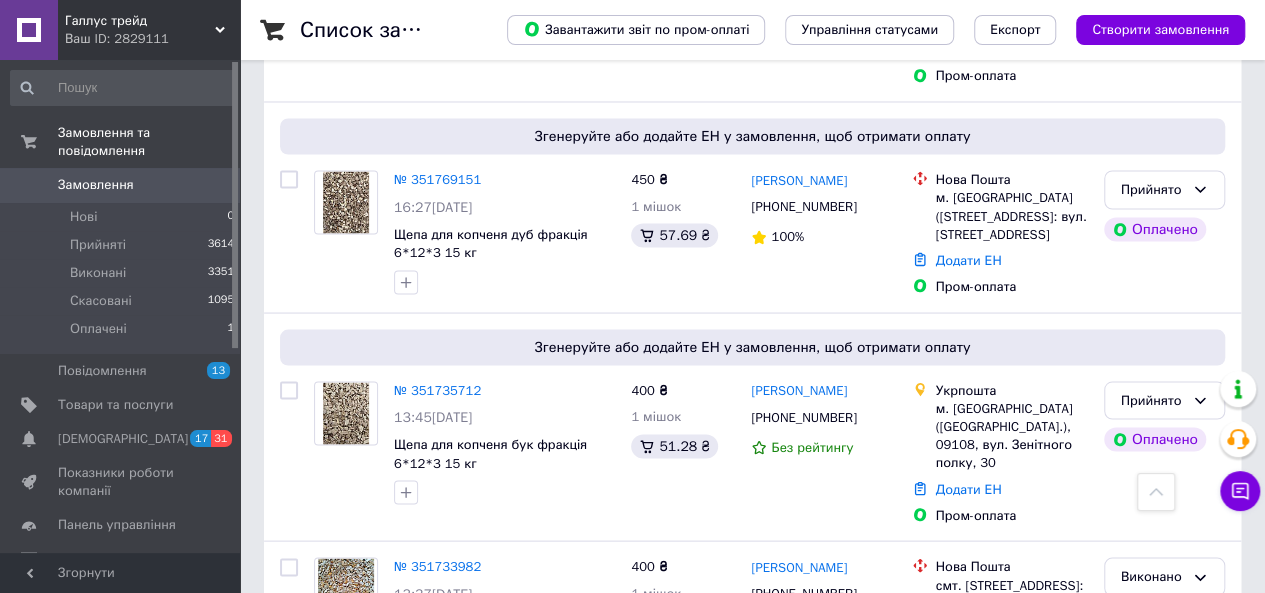 scroll, scrollTop: 1800, scrollLeft: 0, axis: vertical 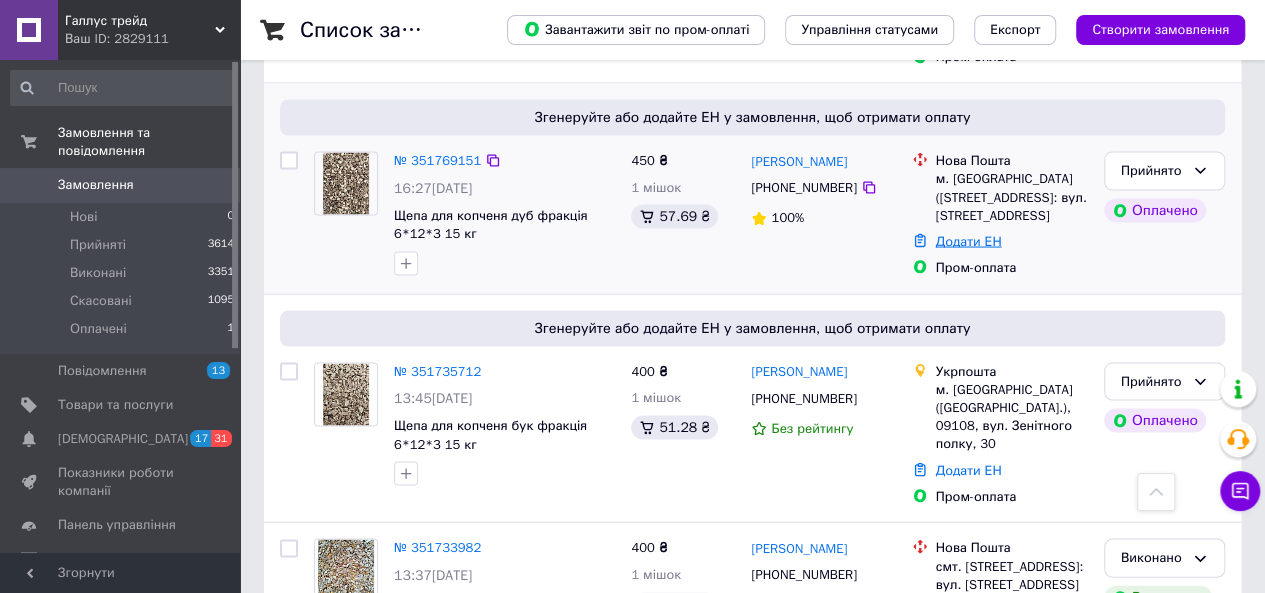 click on "Додати ЕН" at bounding box center (969, 240) 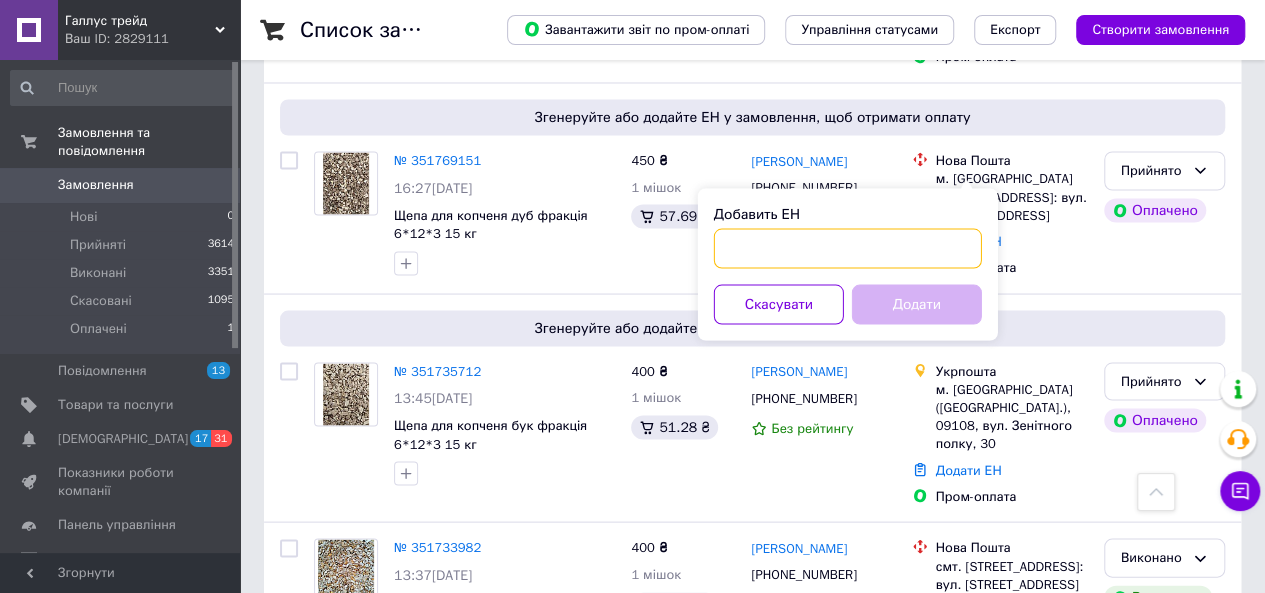 click on "Добавить ЕН" at bounding box center [848, 248] 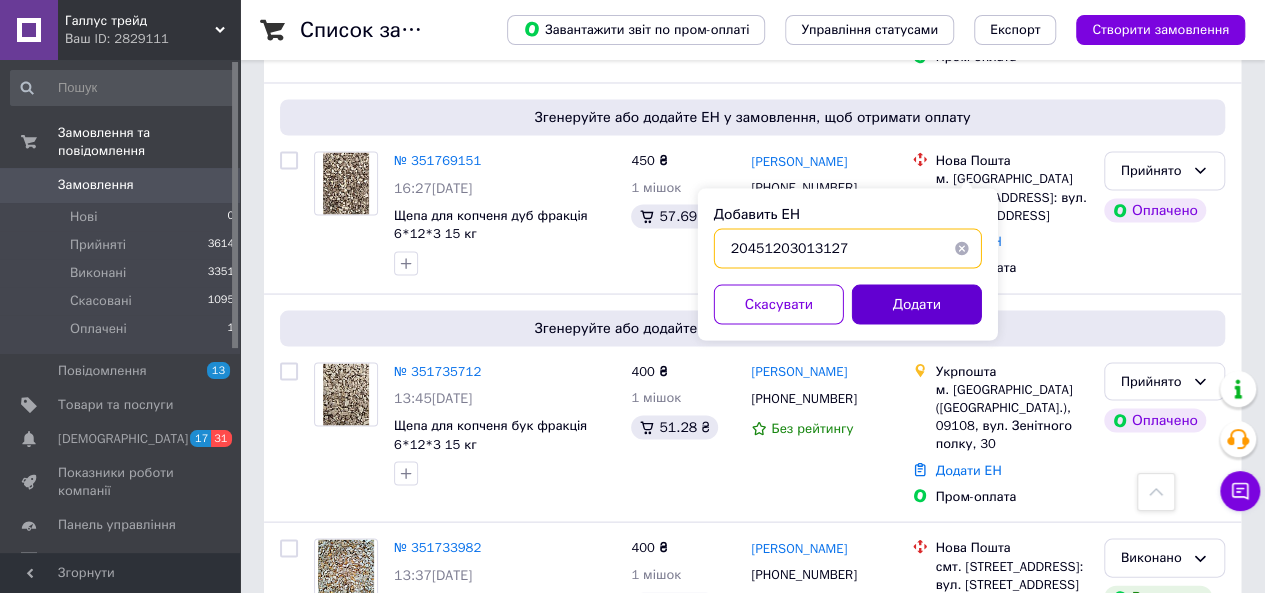 type on "20451203013127" 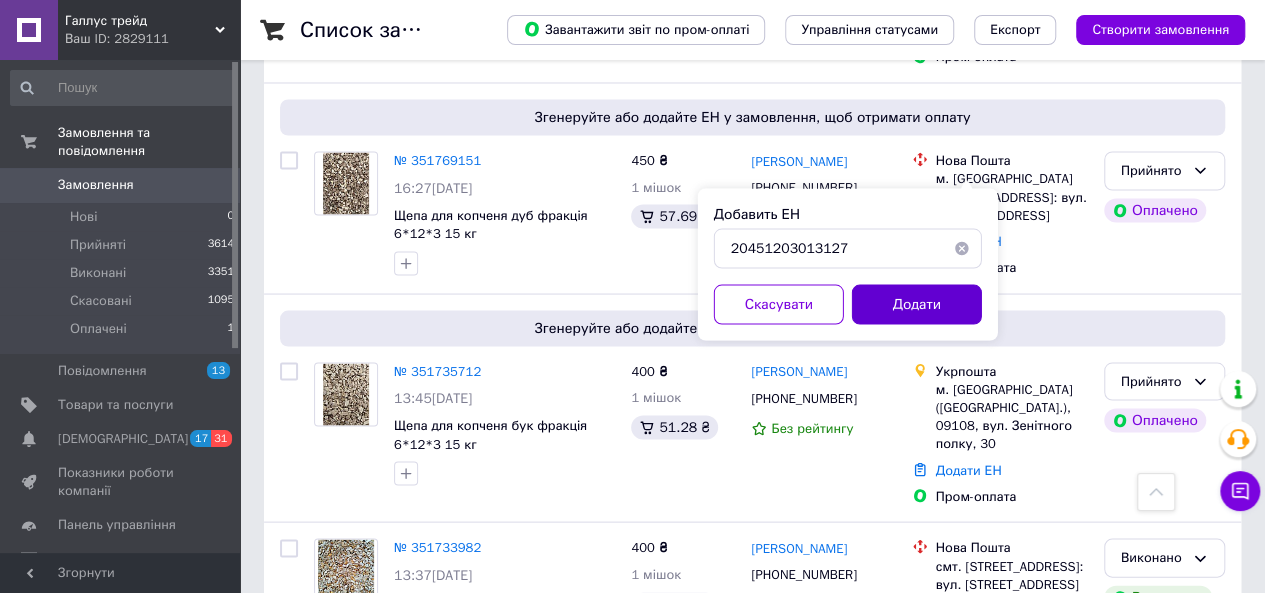 click on "Додати" at bounding box center [917, 304] 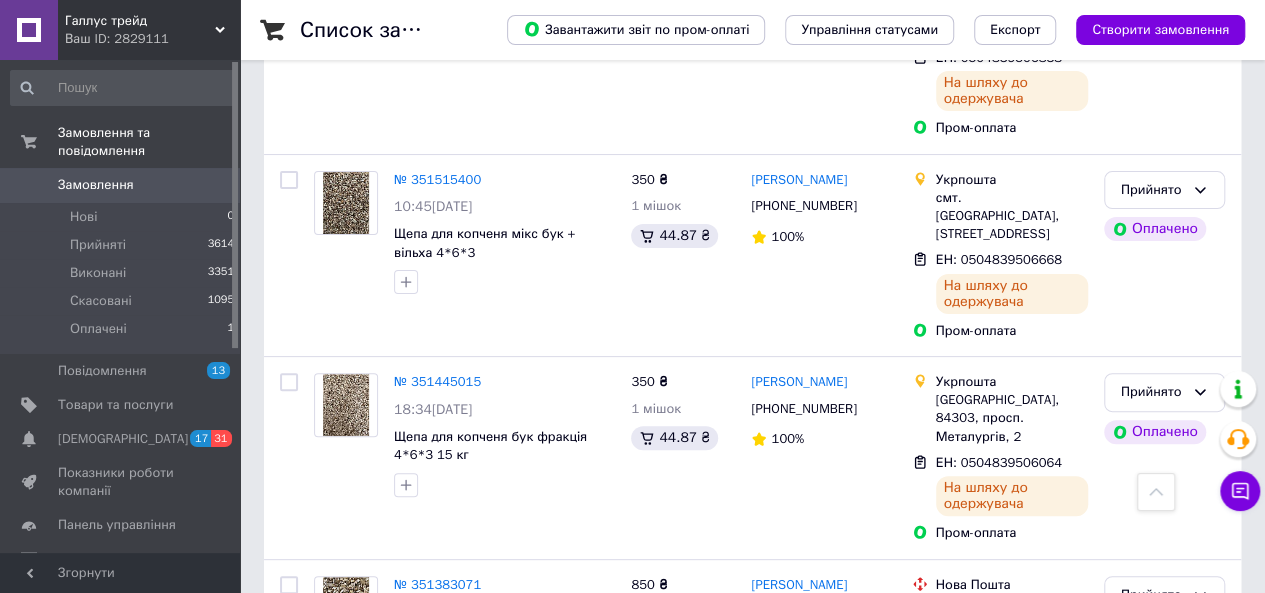 scroll, scrollTop: 3908, scrollLeft: 0, axis: vertical 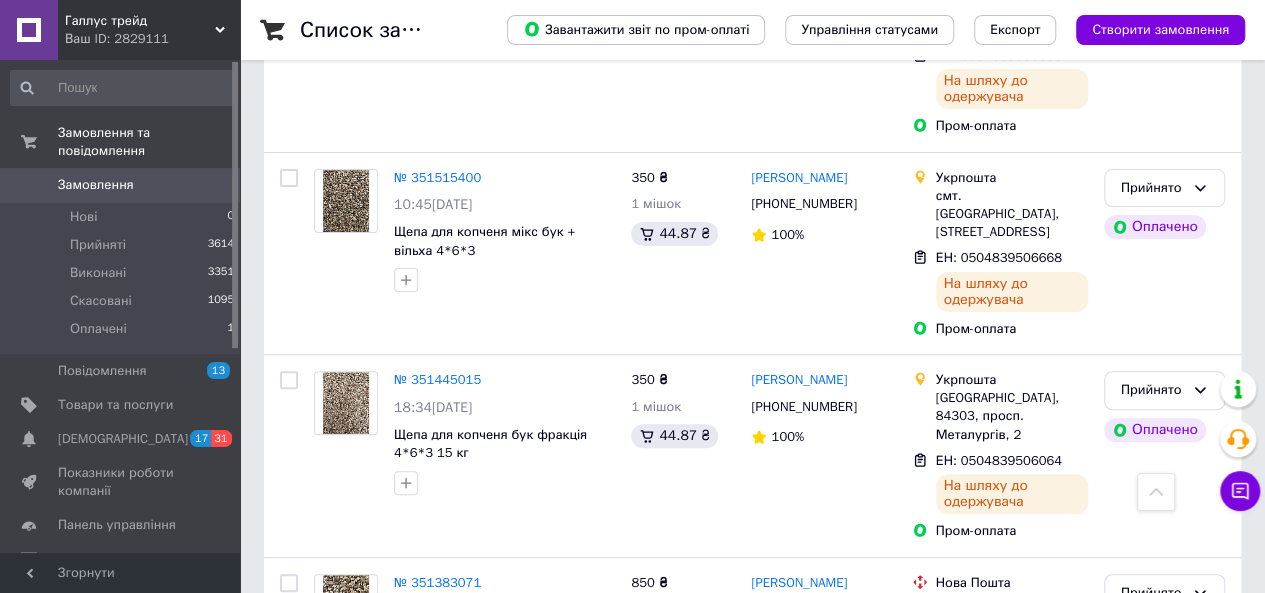 click on "2" at bounding box center (327, 843) 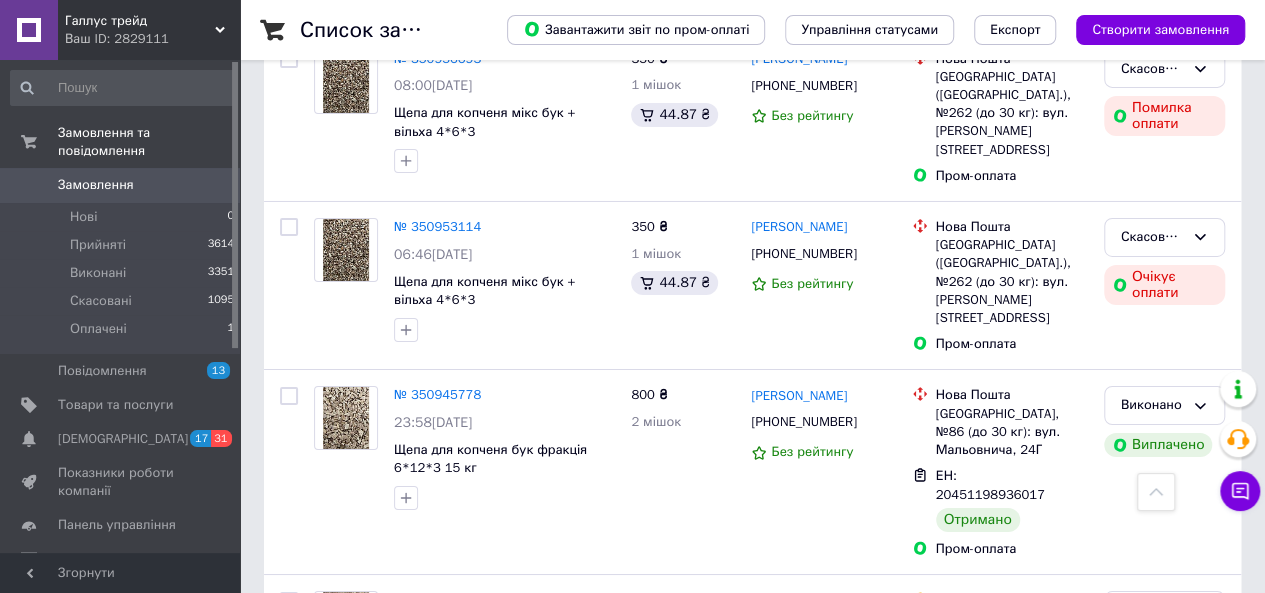 scroll, scrollTop: 3510, scrollLeft: 0, axis: vertical 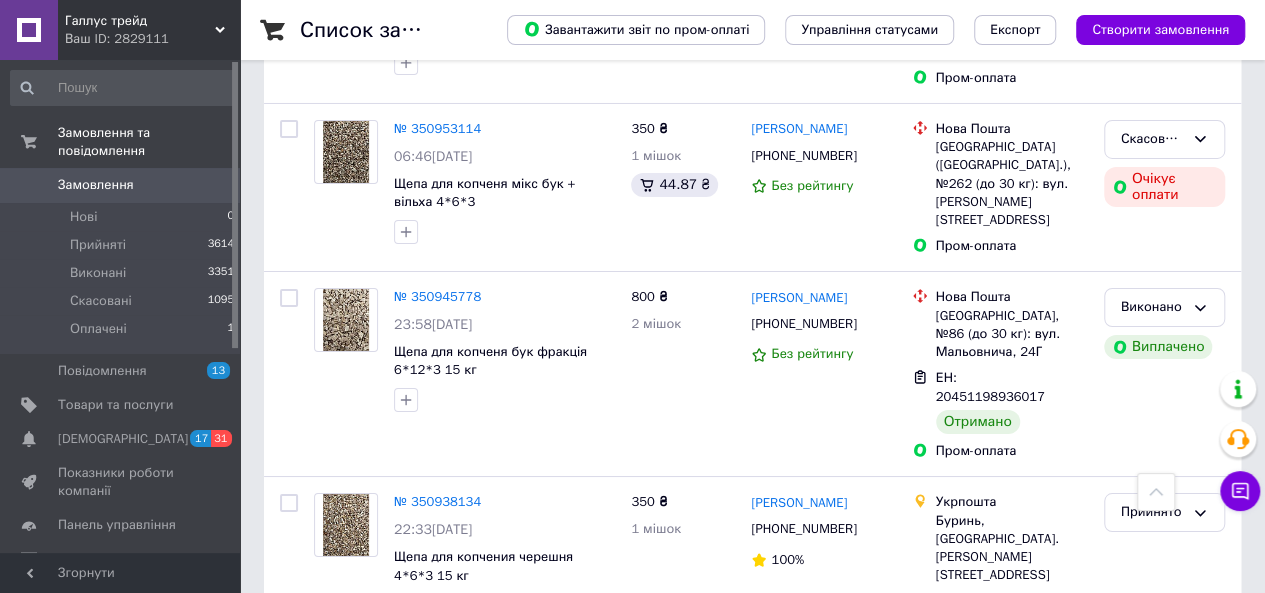 click on "1" at bounding box center [404, 968] 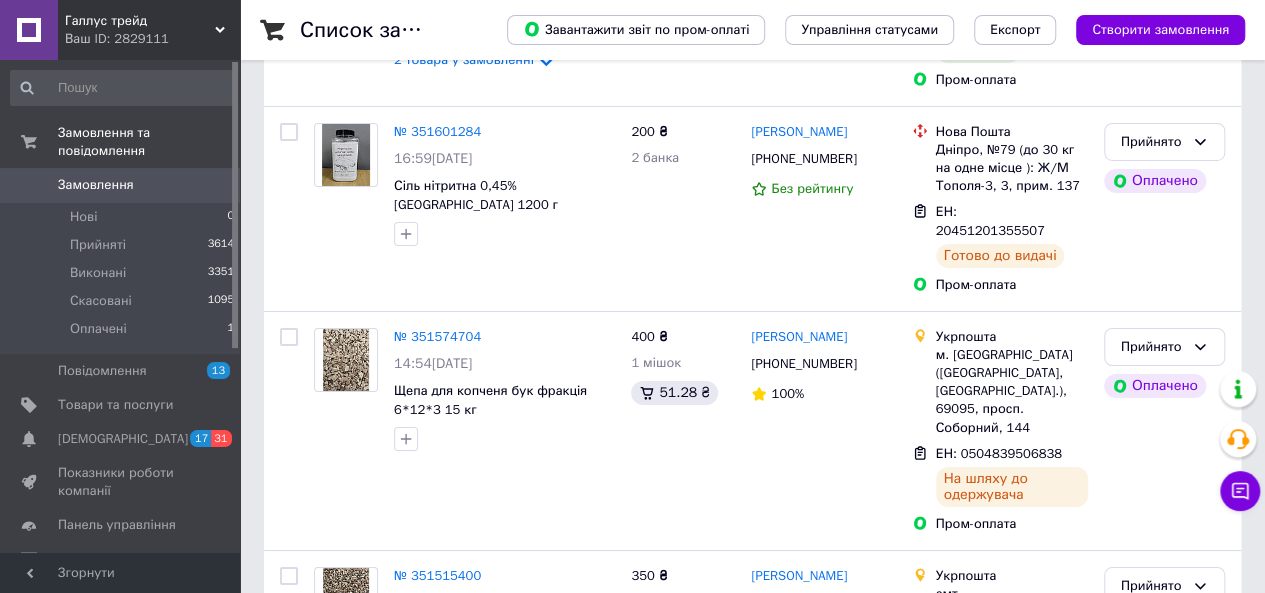 scroll, scrollTop: 0, scrollLeft: 0, axis: both 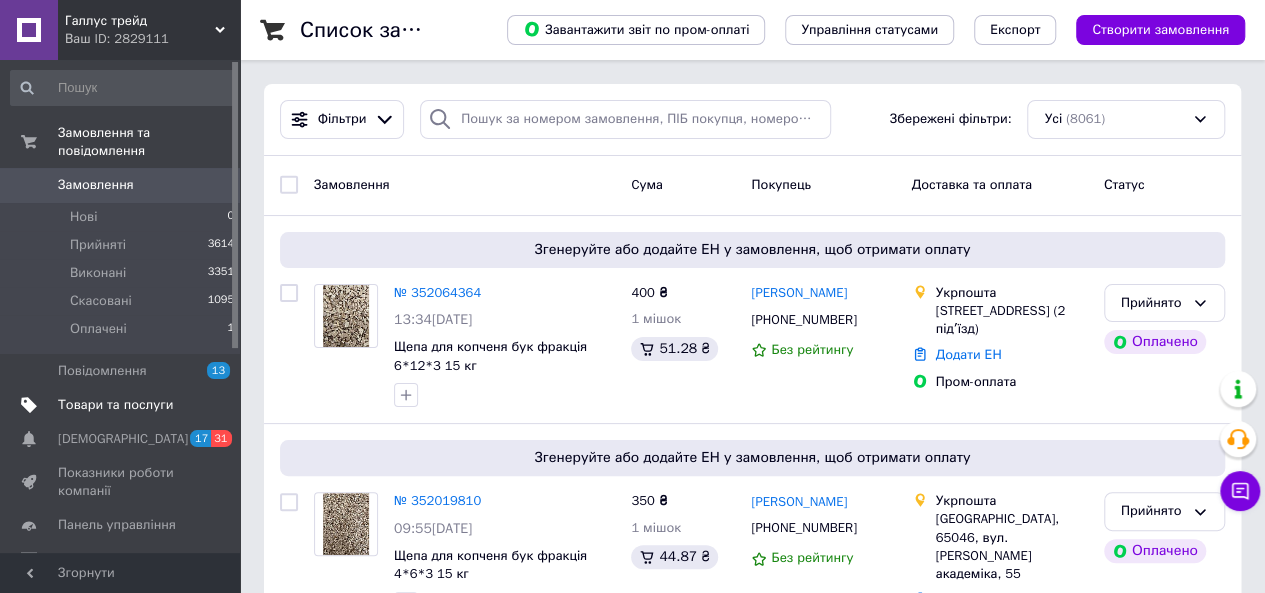 click on "Товари та послуги" at bounding box center [115, 405] 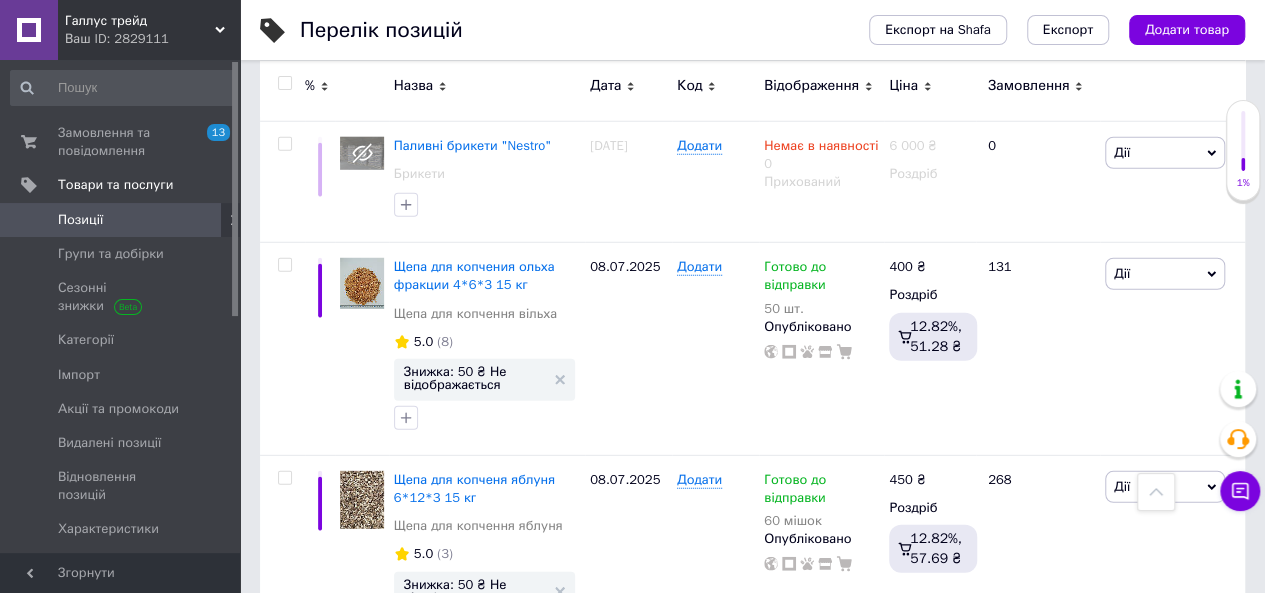 scroll, scrollTop: 2700, scrollLeft: 0, axis: vertical 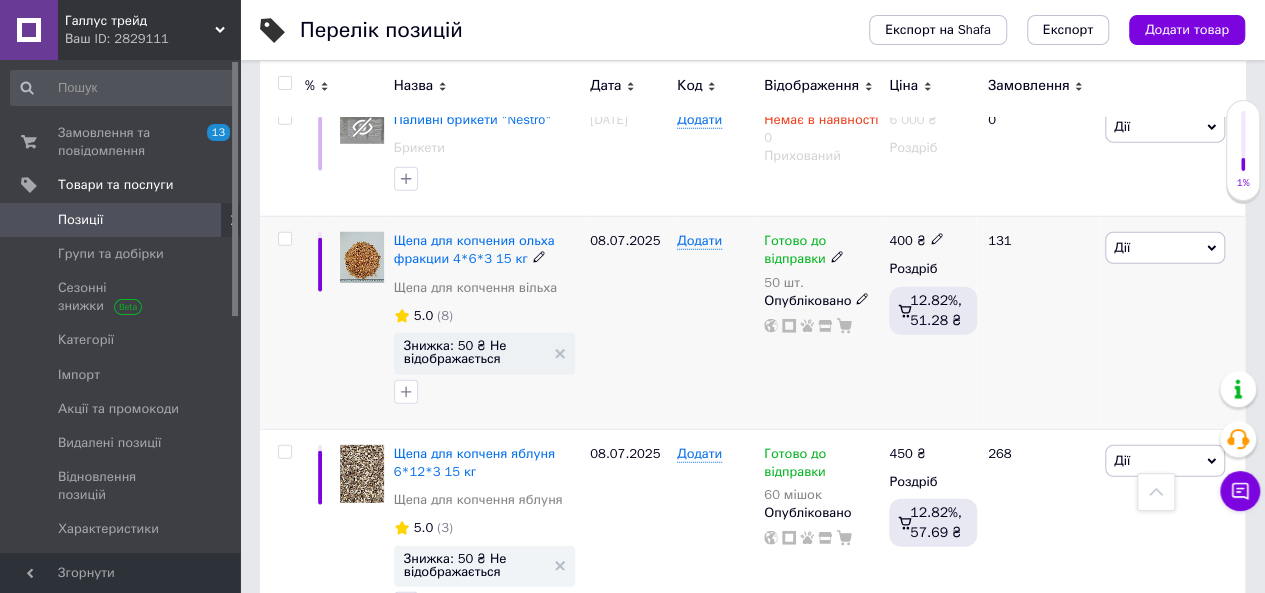 click 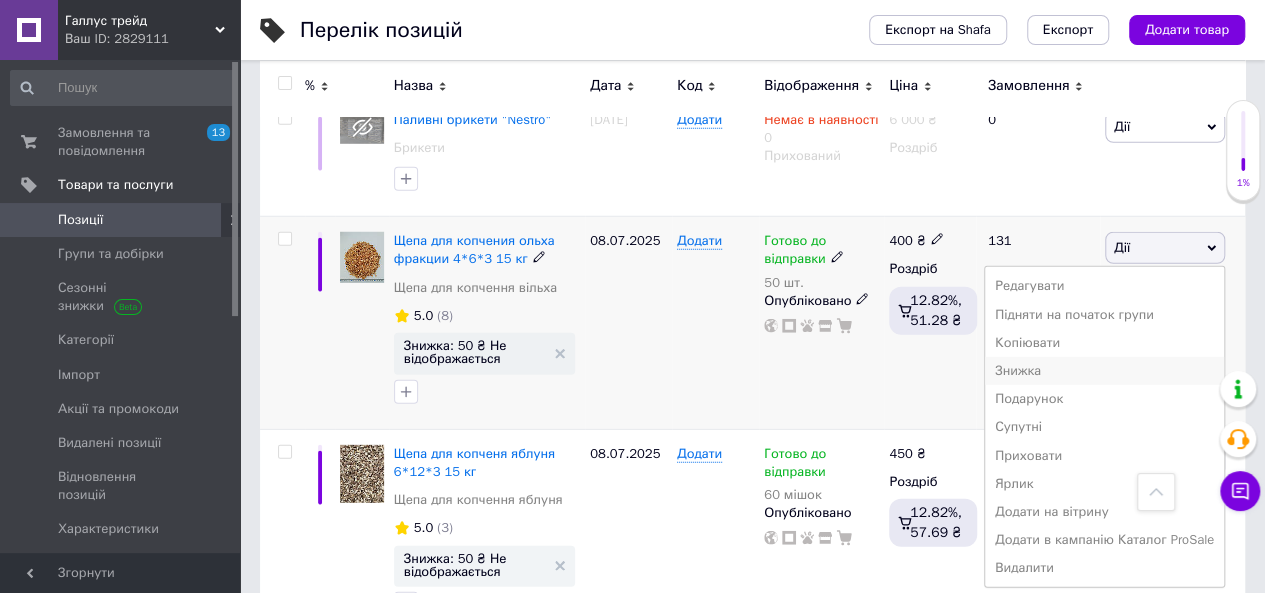 click on "Знижка" at bounding box center (1104, 371) 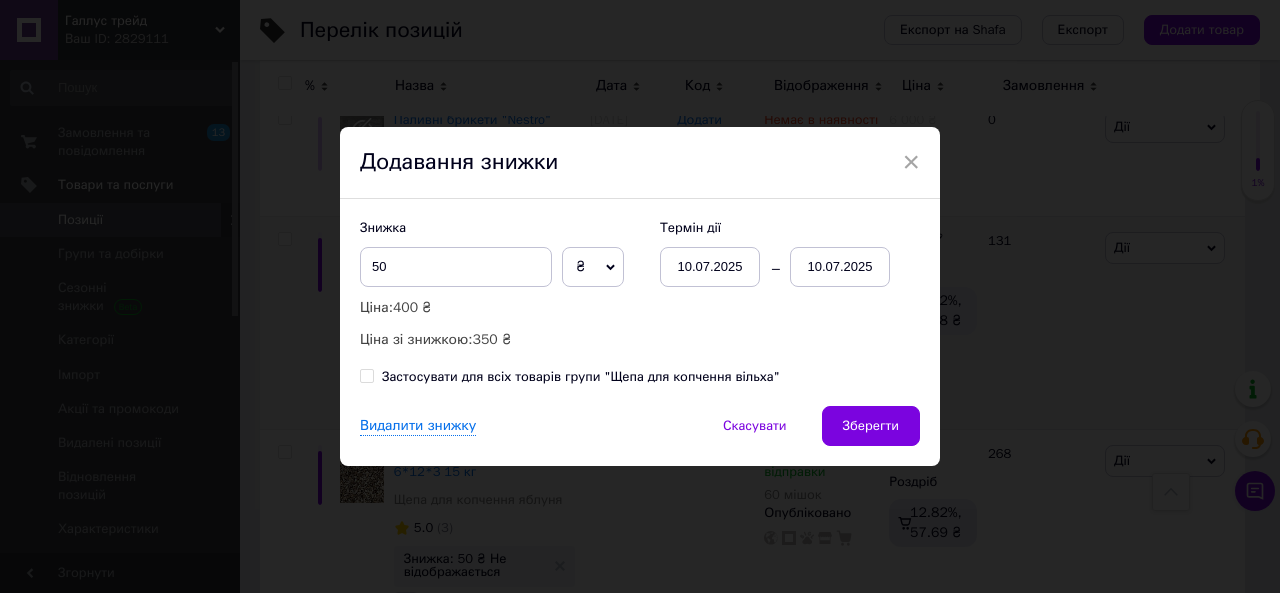 click on "10.07.2025" at bounding box center [710, 267] 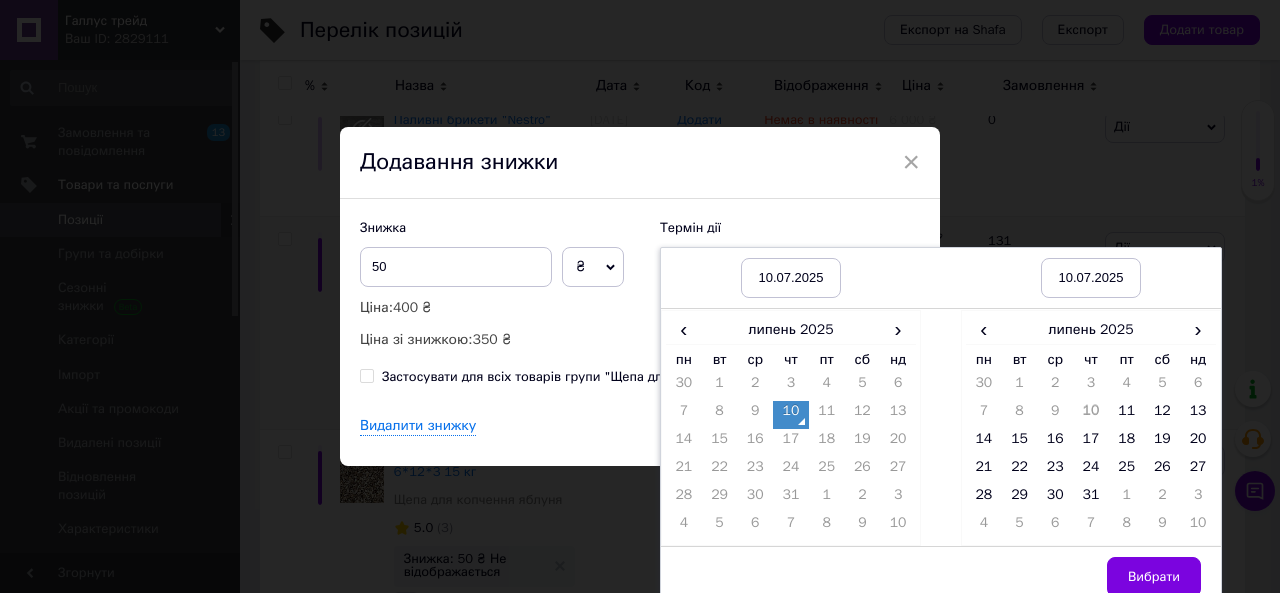 click on "10" at bounding box center [791, 415] 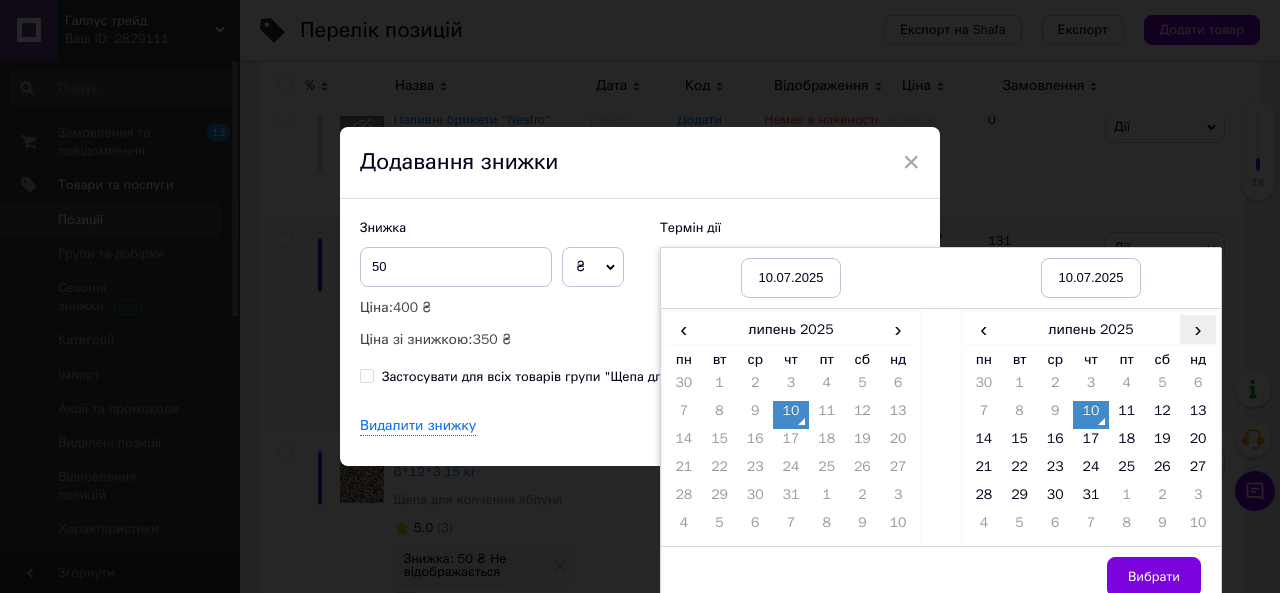 click on "›" at bounding box center [1198, 329] 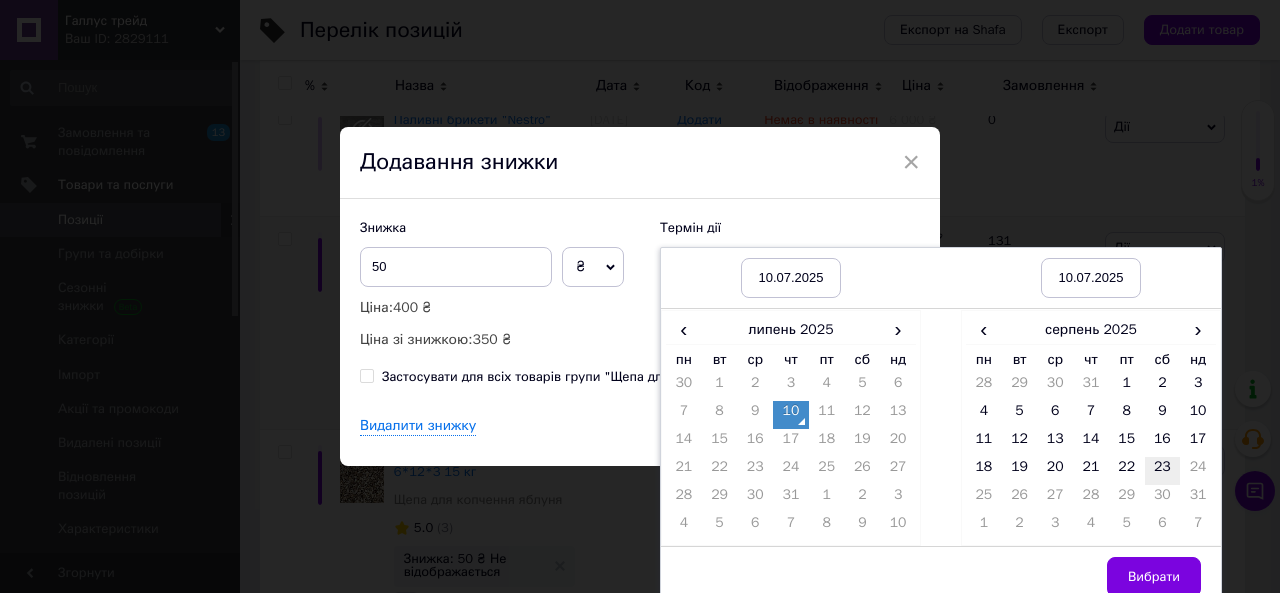 click on "23" at bounding box center (1163, 471) 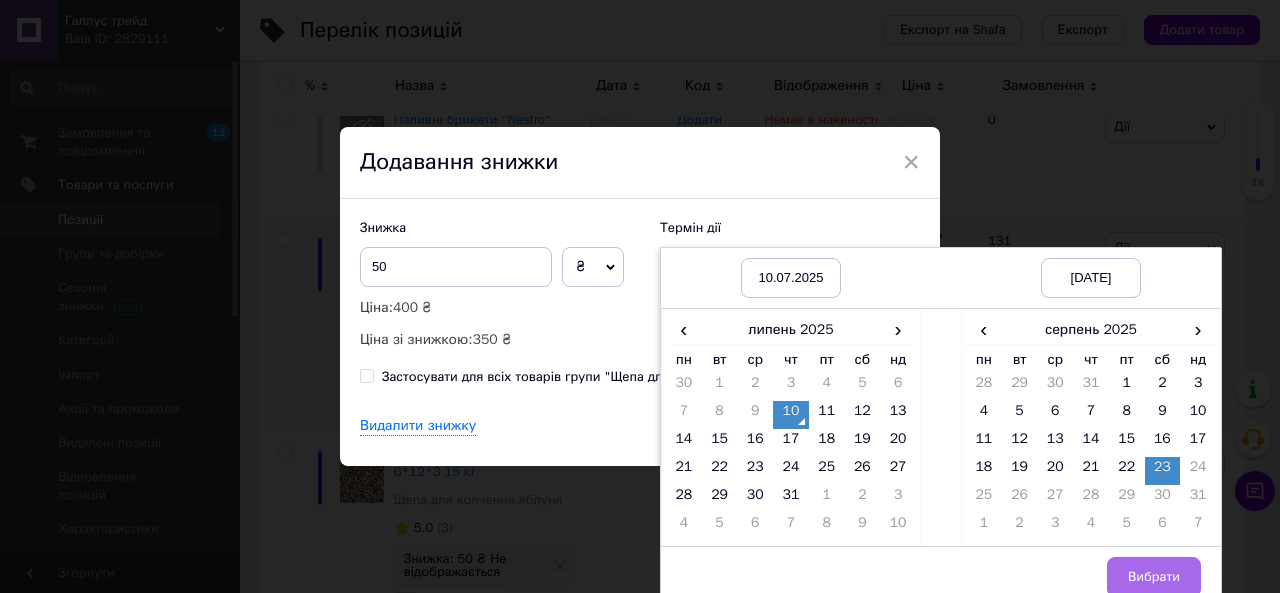 click on "Вибрати" at bounding box center [1154, 577] 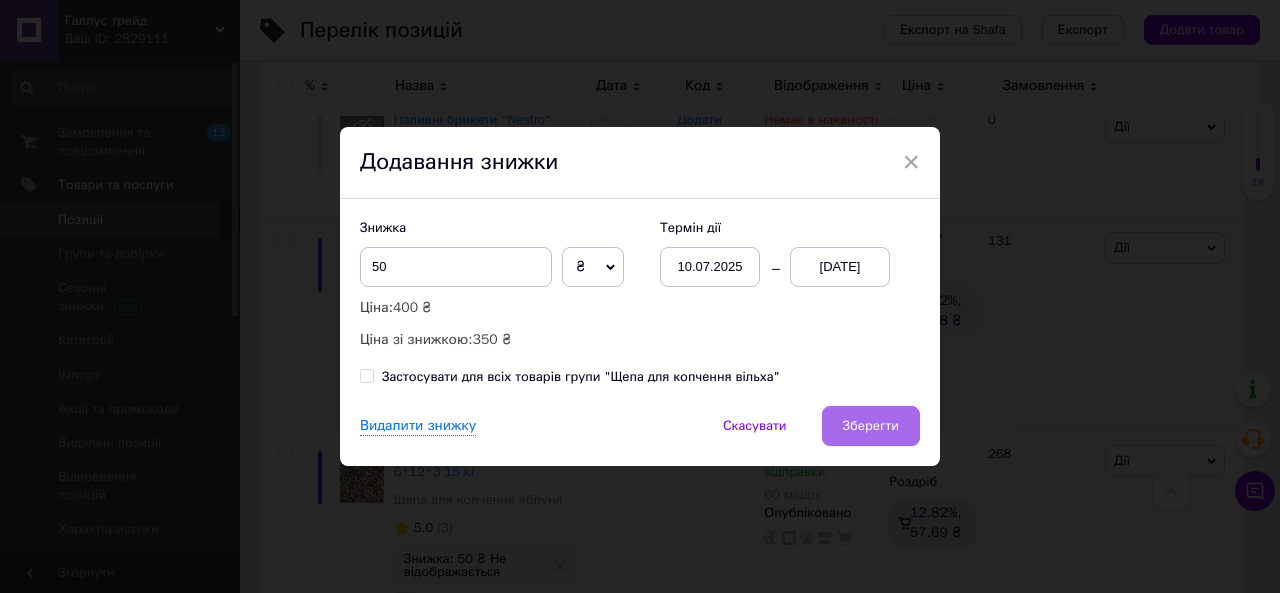 click on "Зберегти" at bounding box center (871, 426) 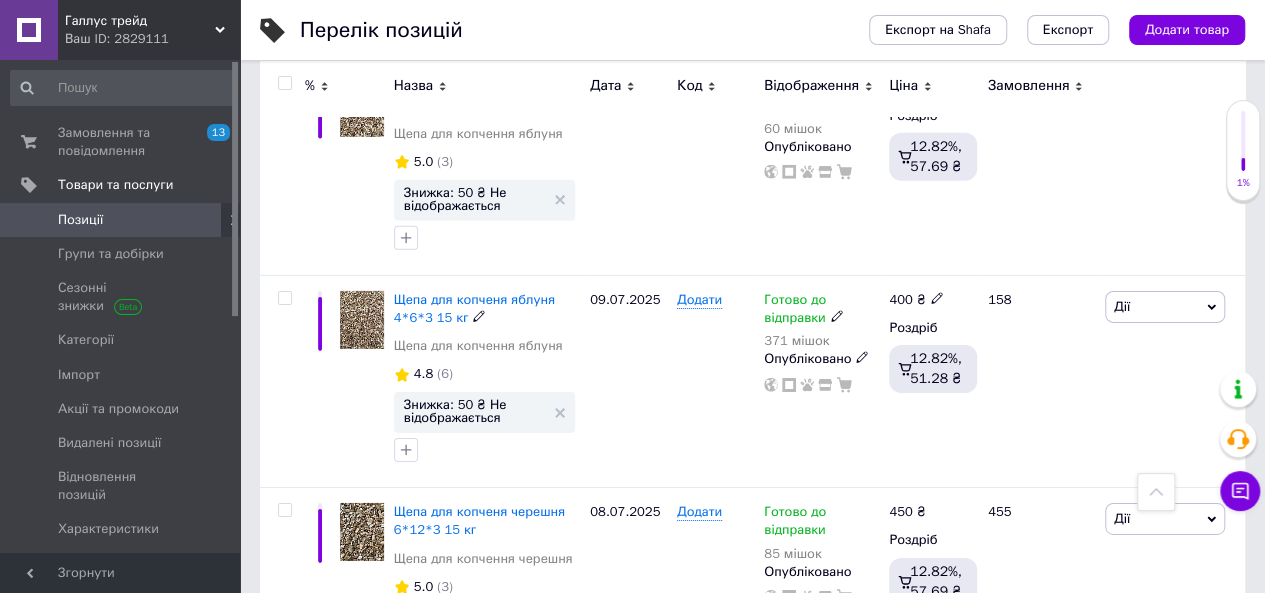 scroll, scrollTop: 3100, scrollLeft: 0, axis: vertical 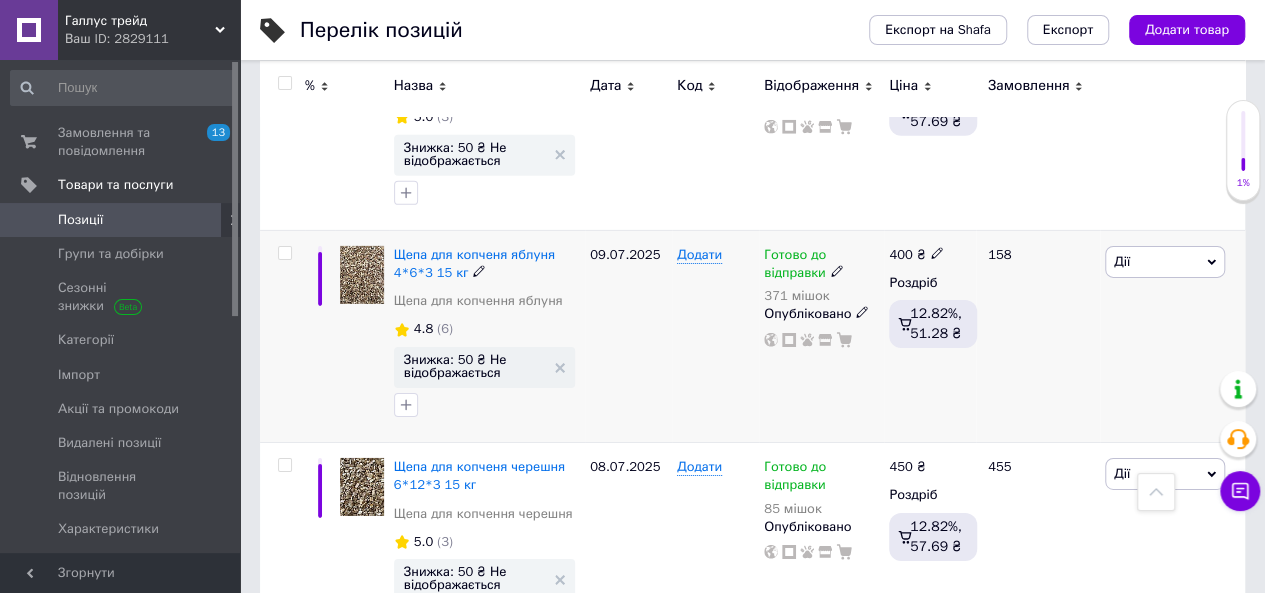 click 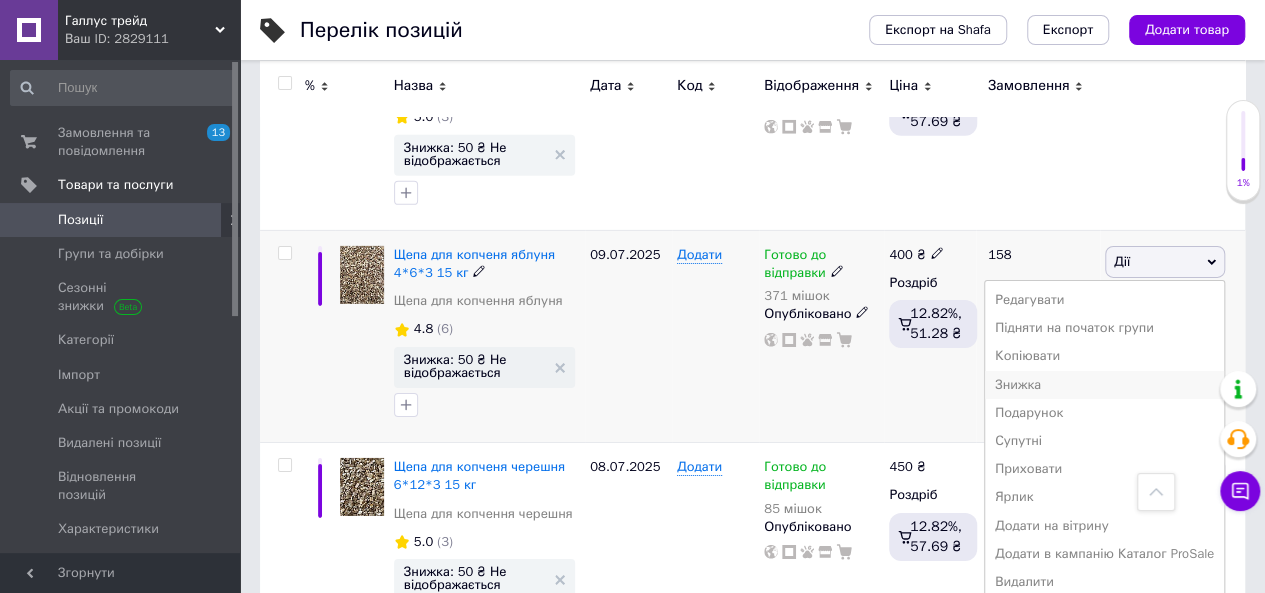 click on "Знижка" at bounding box center [1104, 385] 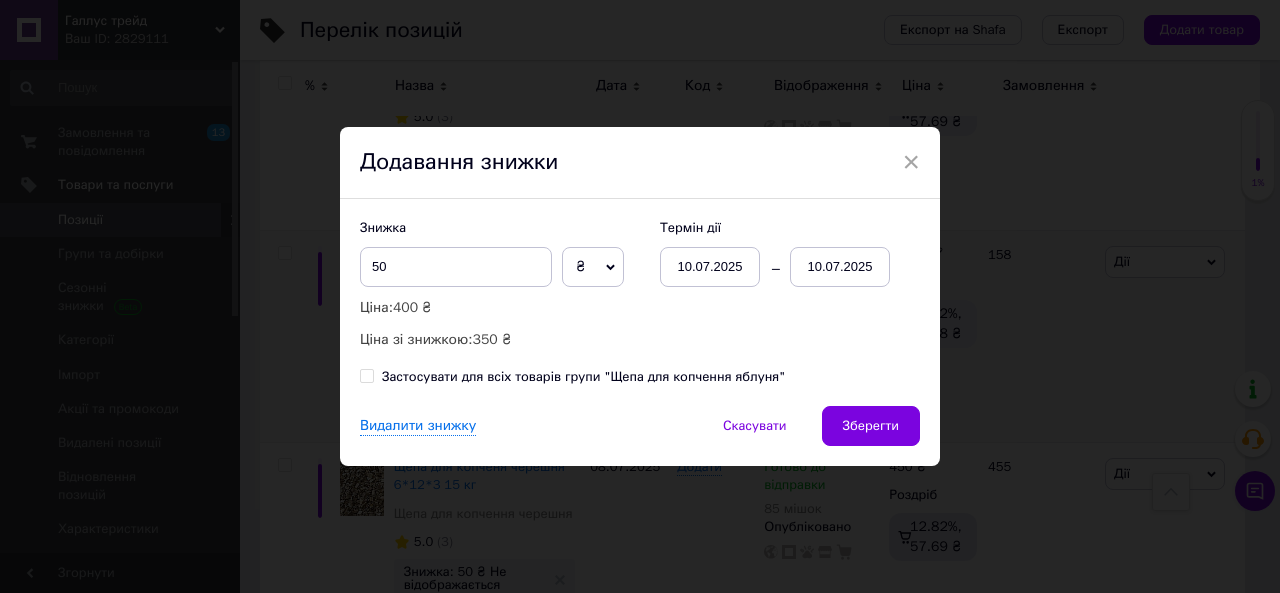 click on "10.07.2025" at bounding box center [710, 267] 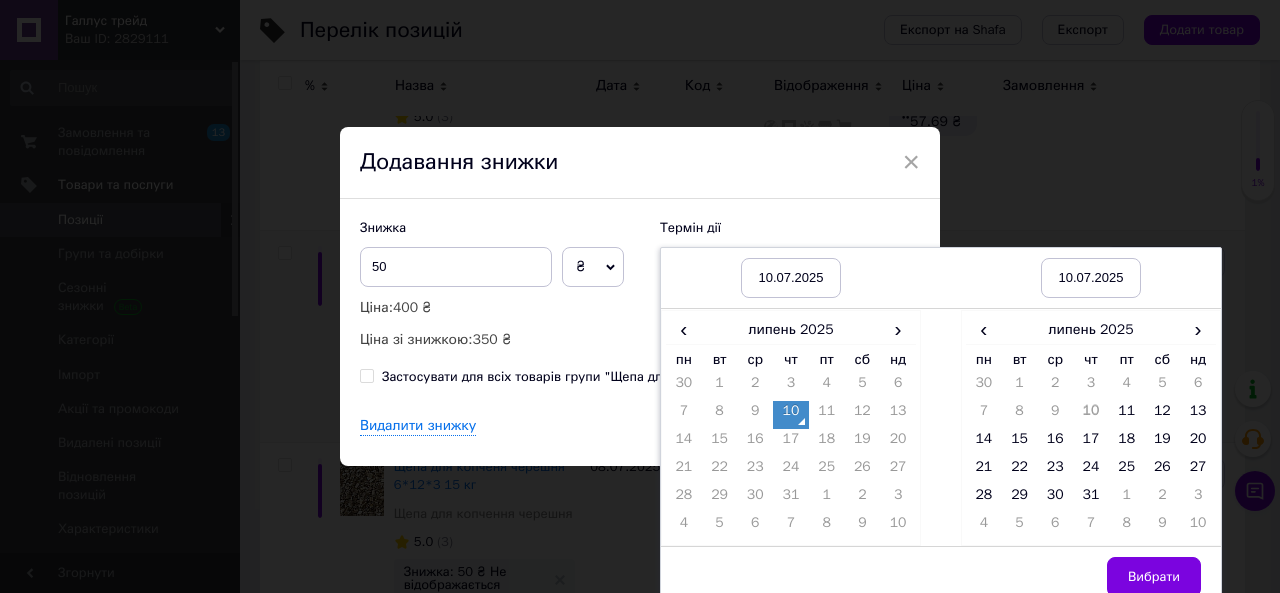 click on "10" at bounding box center [791, 415] 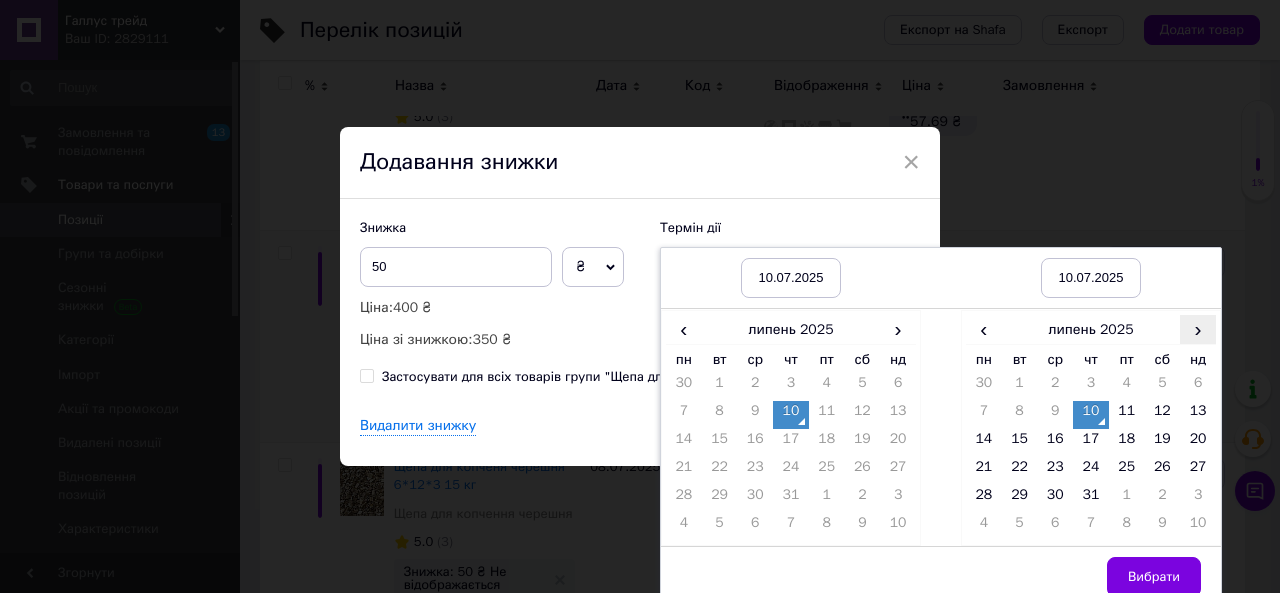 click on "›" at bounding box center (1198, 329) 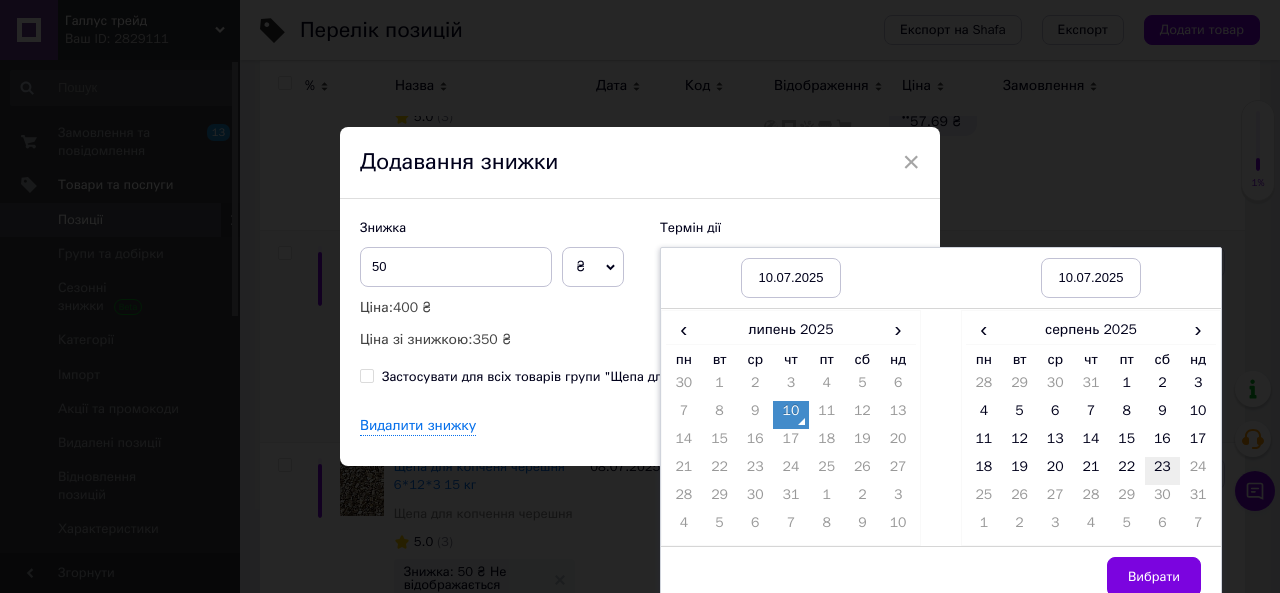 click on "23" at bounding box center [1163, 471] 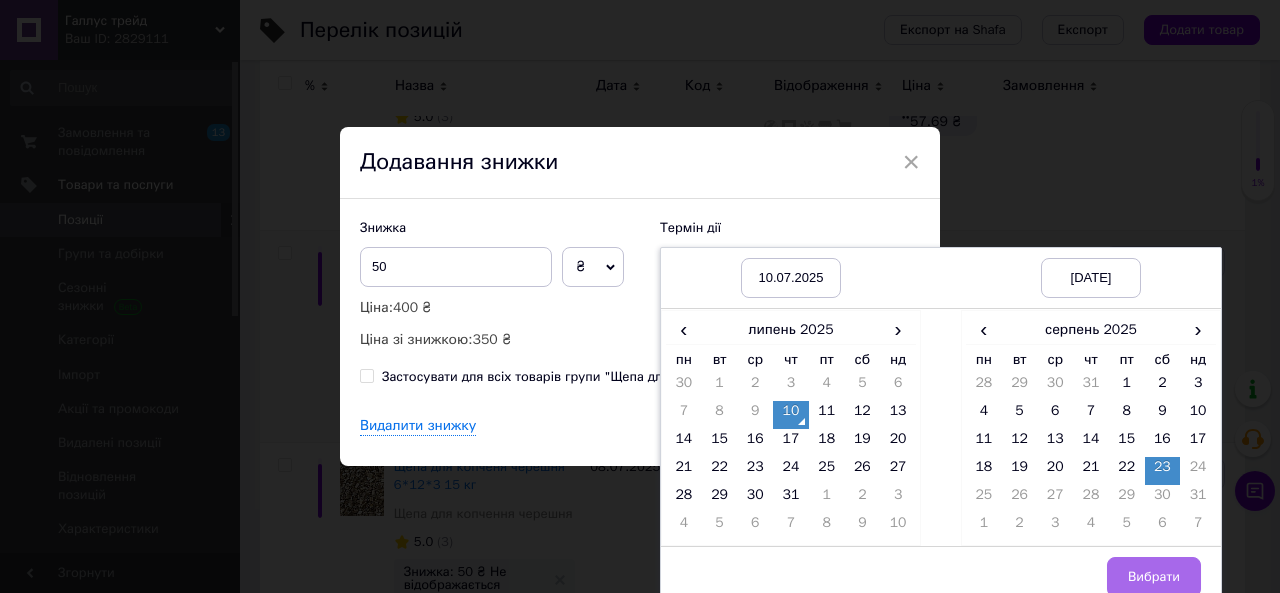 click on "Вибрати" at bounding box center (1154, 577) 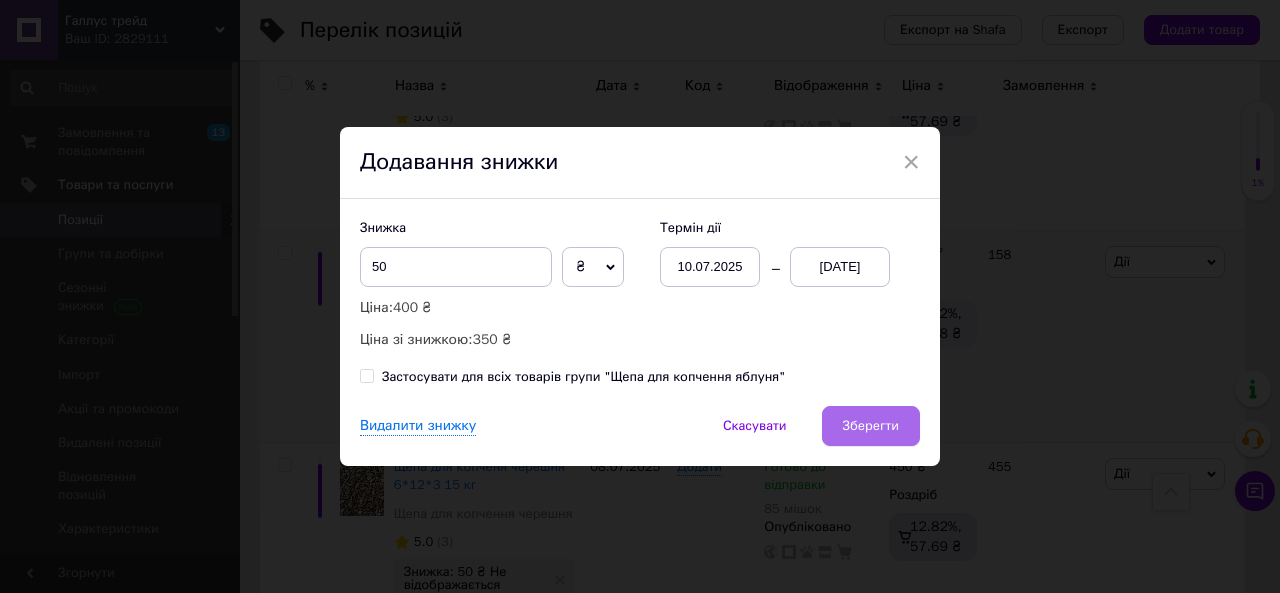 click on "Зберегти" at bounding box center (871, 426) 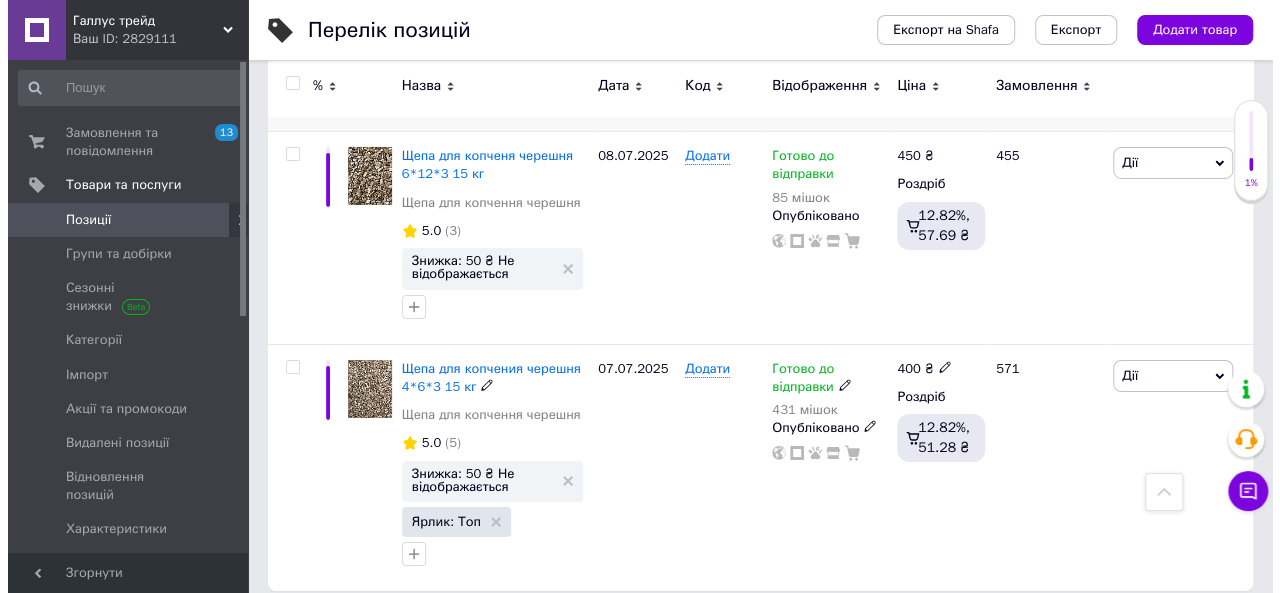 scroll, scrollTop: 3439, scrollLeft: 0, axis: vertical 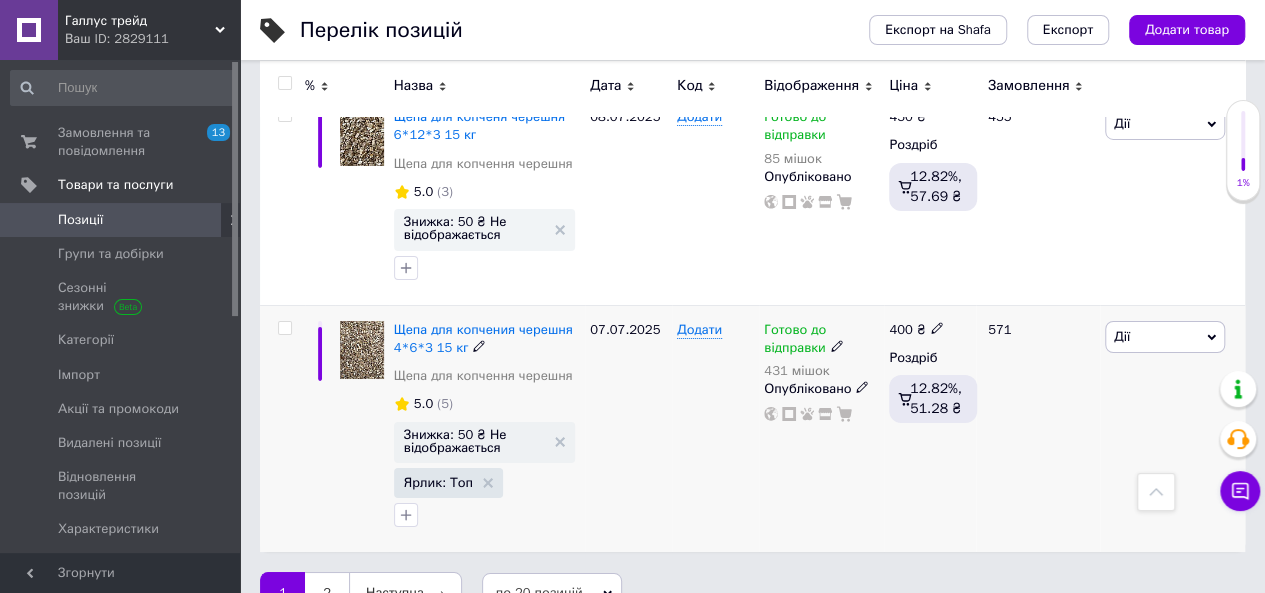 click 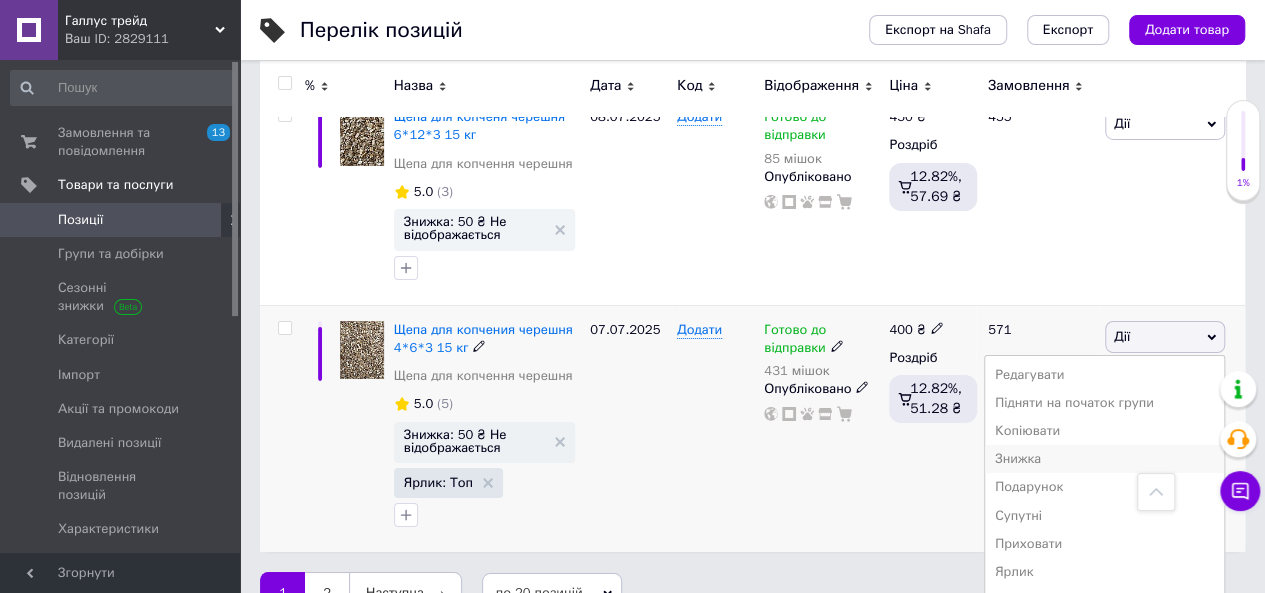 click on "Знижка" at bounding box center [1104, 459] 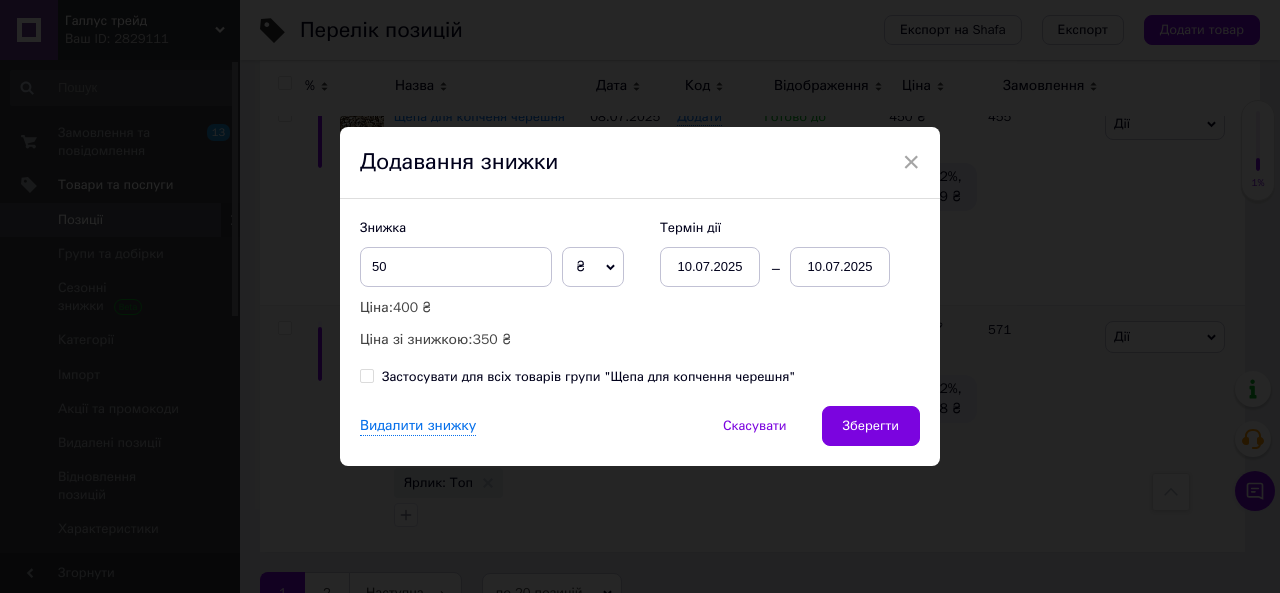 click on "10.07.2025" at bounding box center [710, 267] 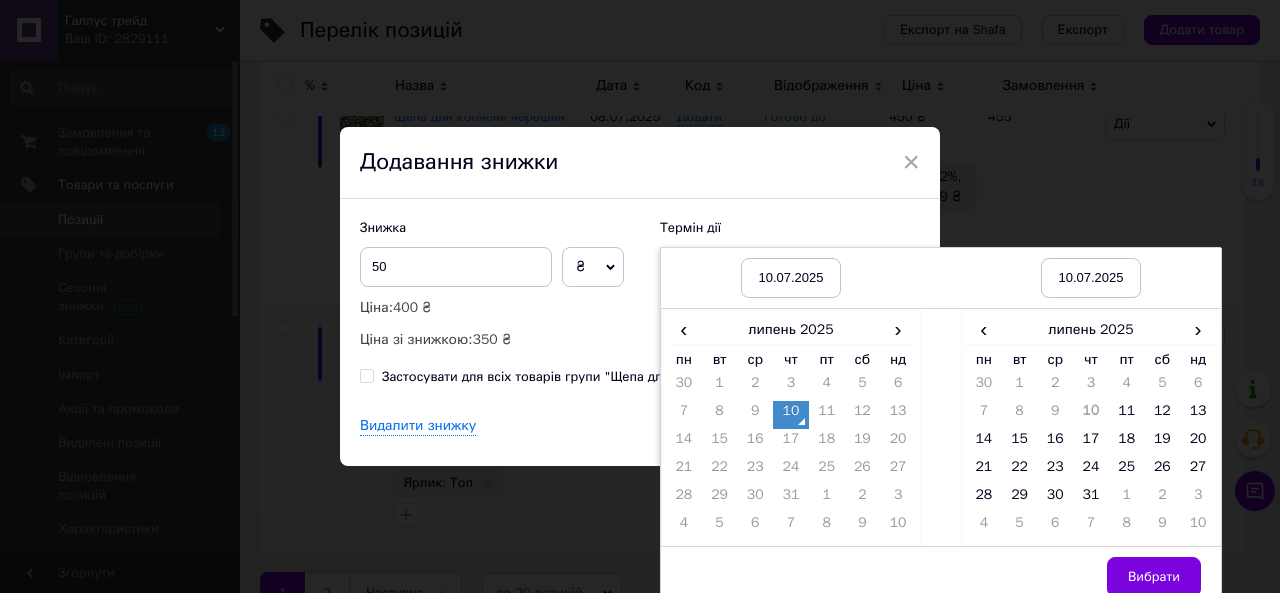 click on "10" at bounding box center (791, 415) 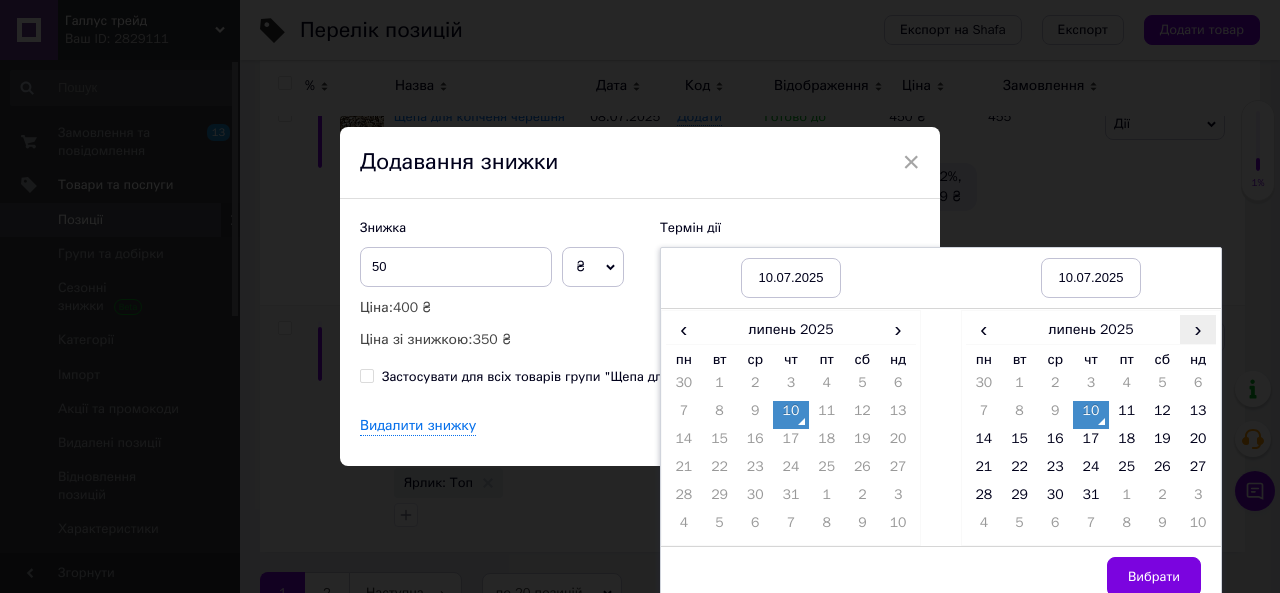 click on "›" at bounding box center (1198, 329) 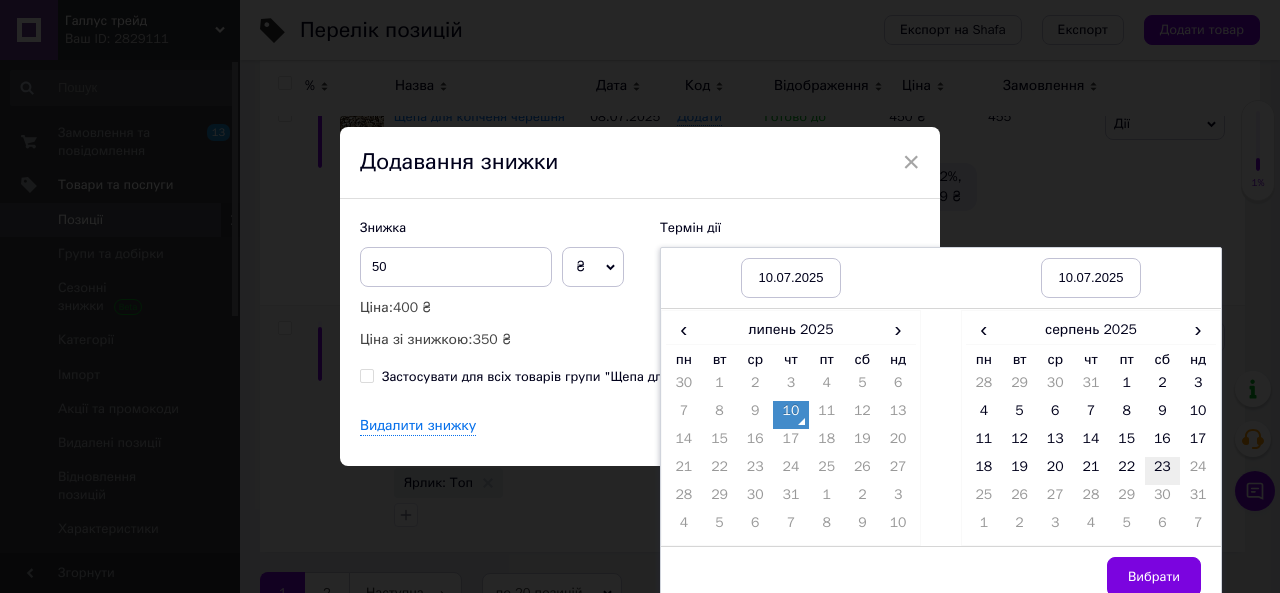 click on "23" at bounding box center (1163, 471) 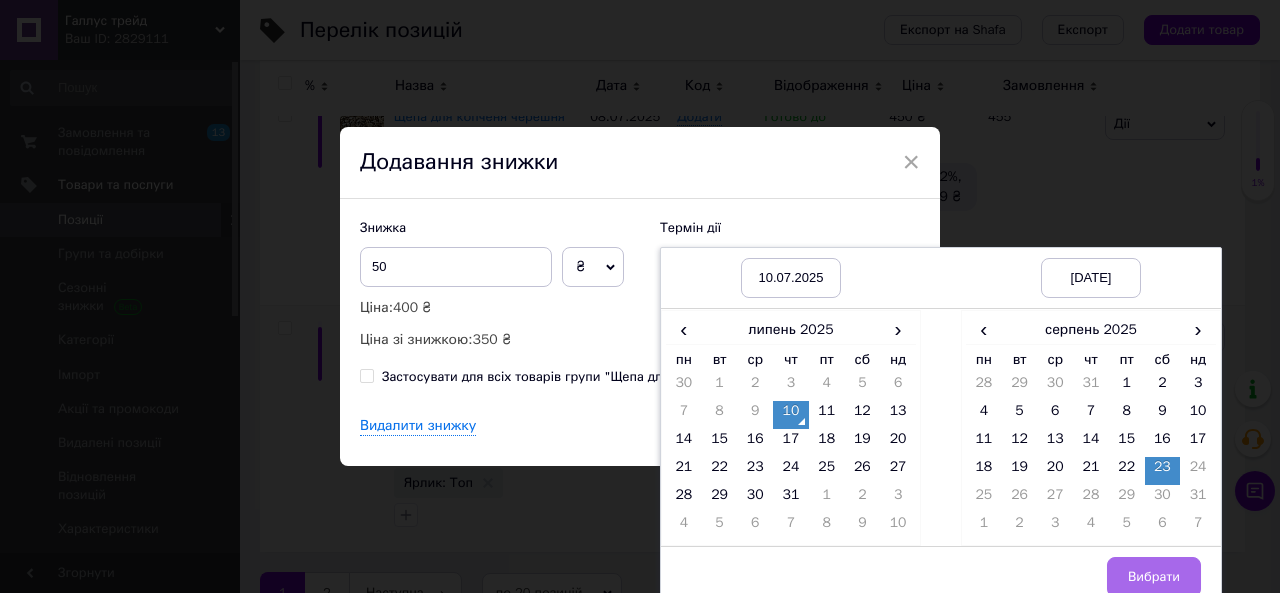 click on "Вибрати" at bounding box center (1154, 577) 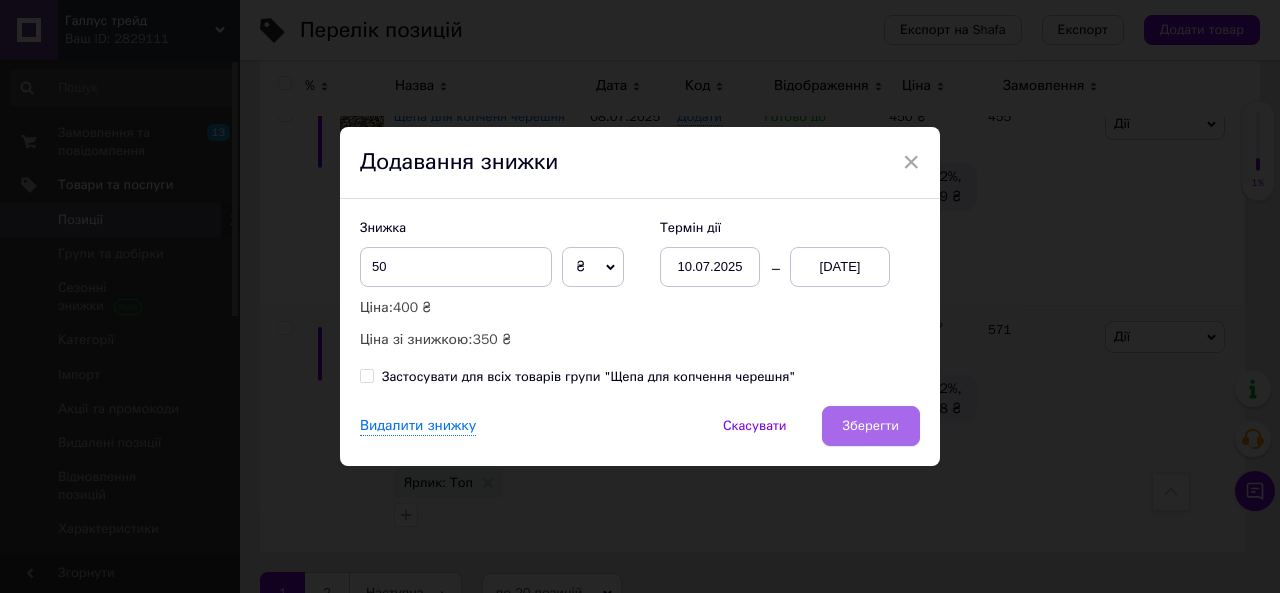 click on "Зберегти" at bounding box center [871, 426] 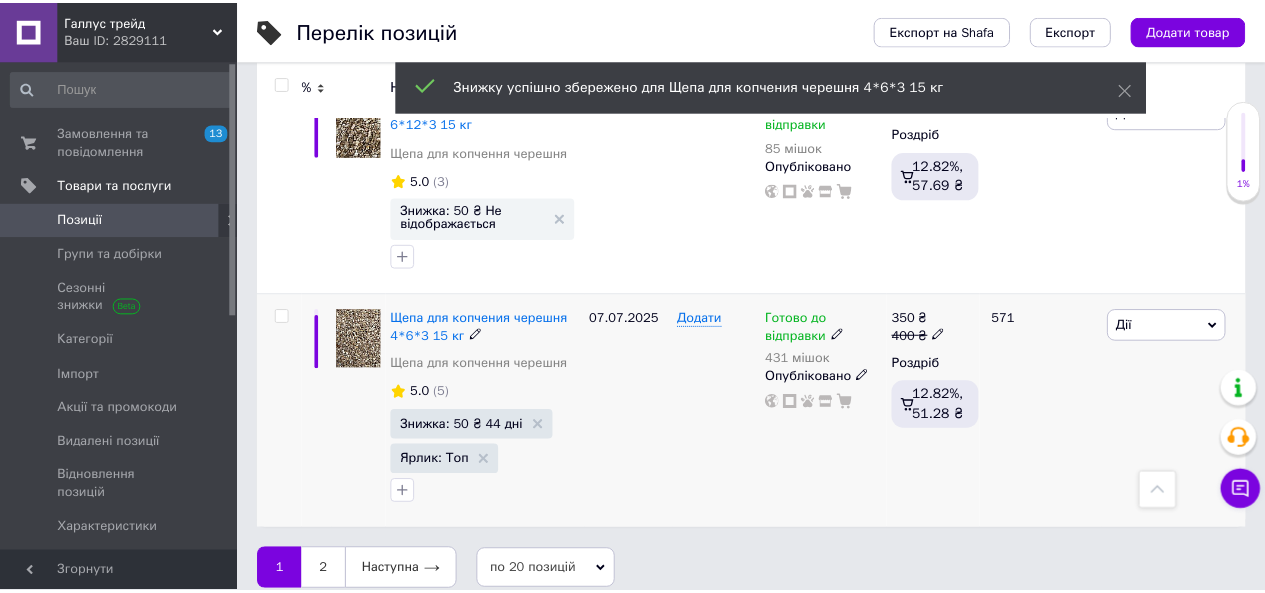 scroll, scrollTop: 3429, scrollLeft: 0, axis: vertical 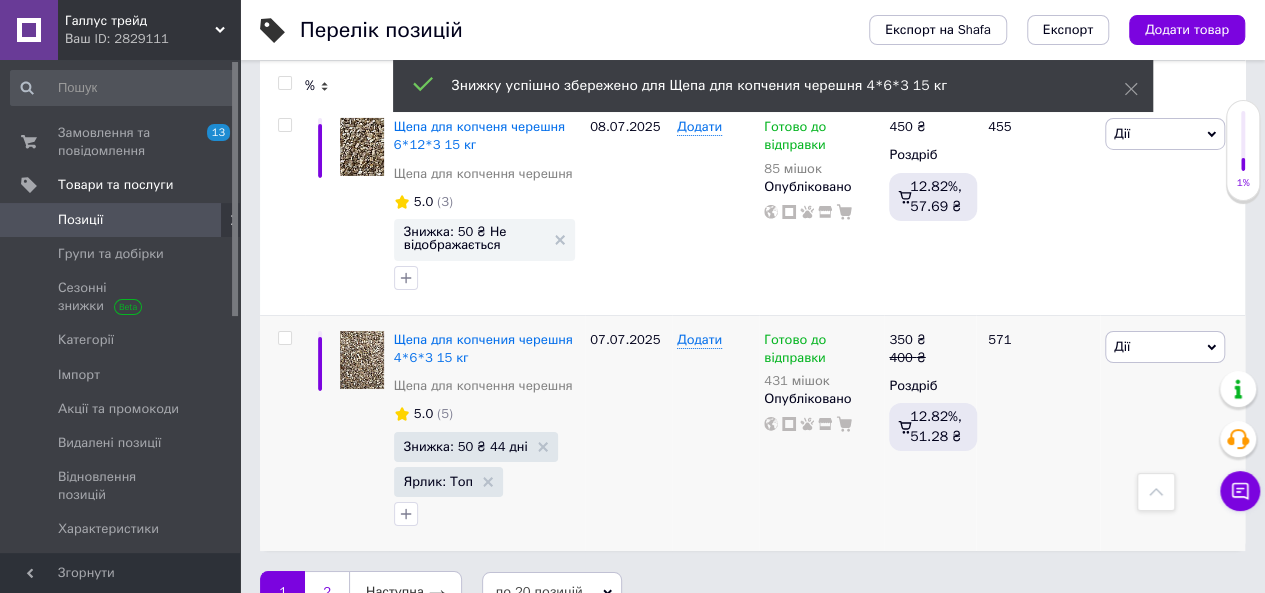 click on "2" at bounding box center (327, 592) 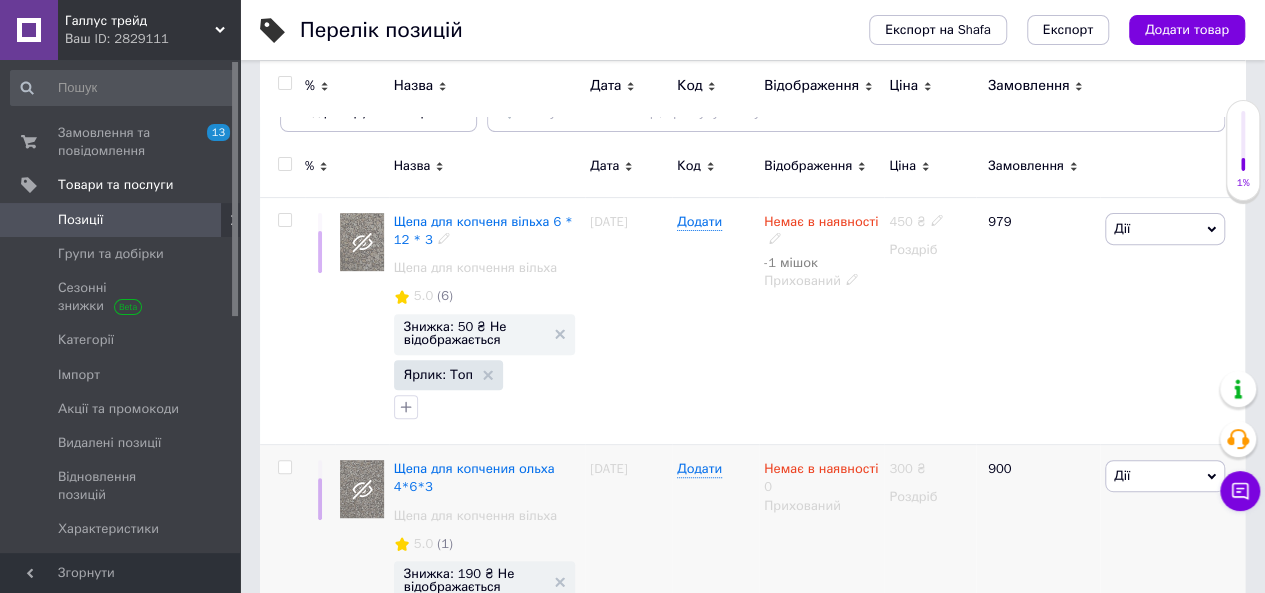 scroll, scrollTop: 134, scrollLeft: 0, axis: vertical 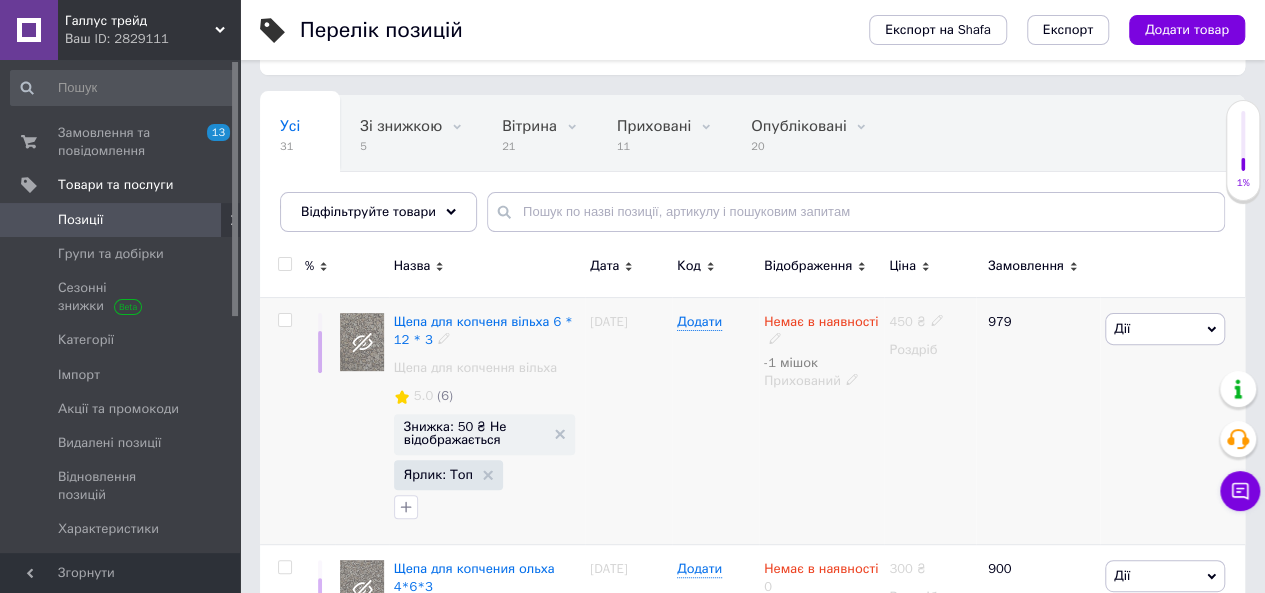 click 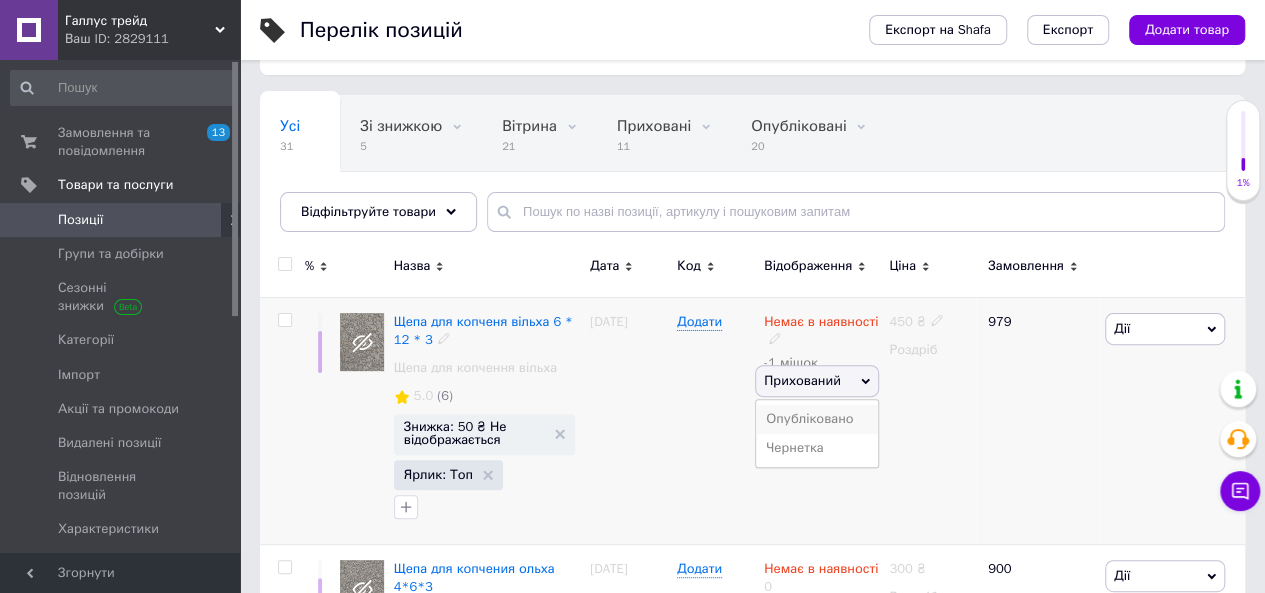click on "Опубліковано" at bounding box center [817, 419] 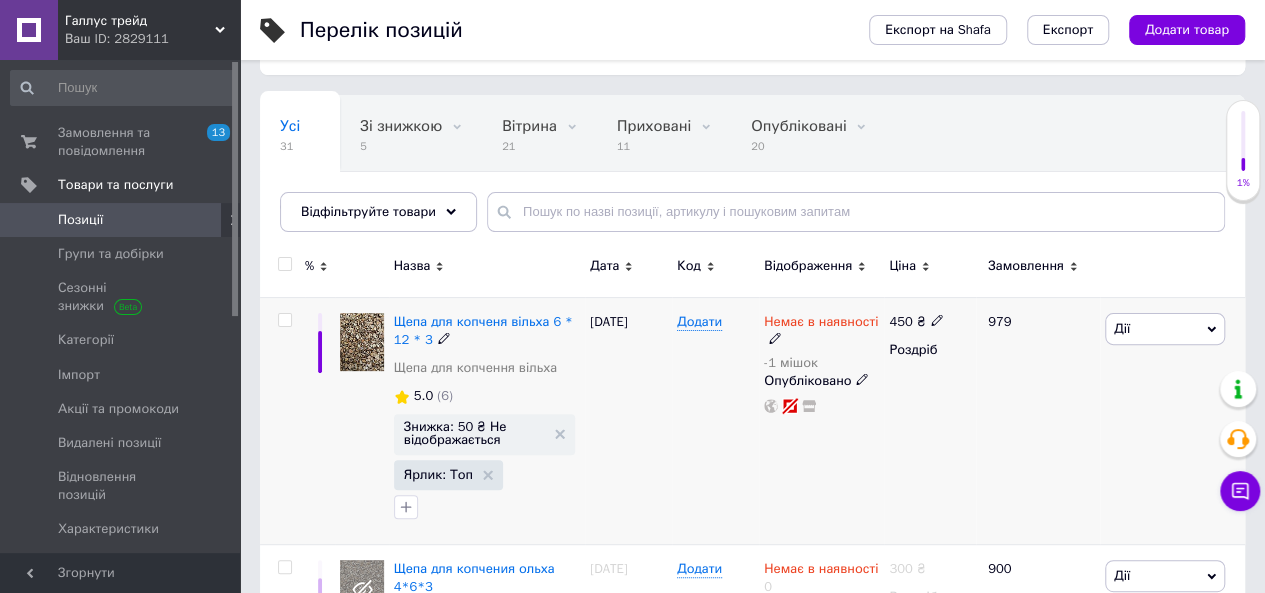 click on "Немає в наявності" at bounding box center [821, 331] 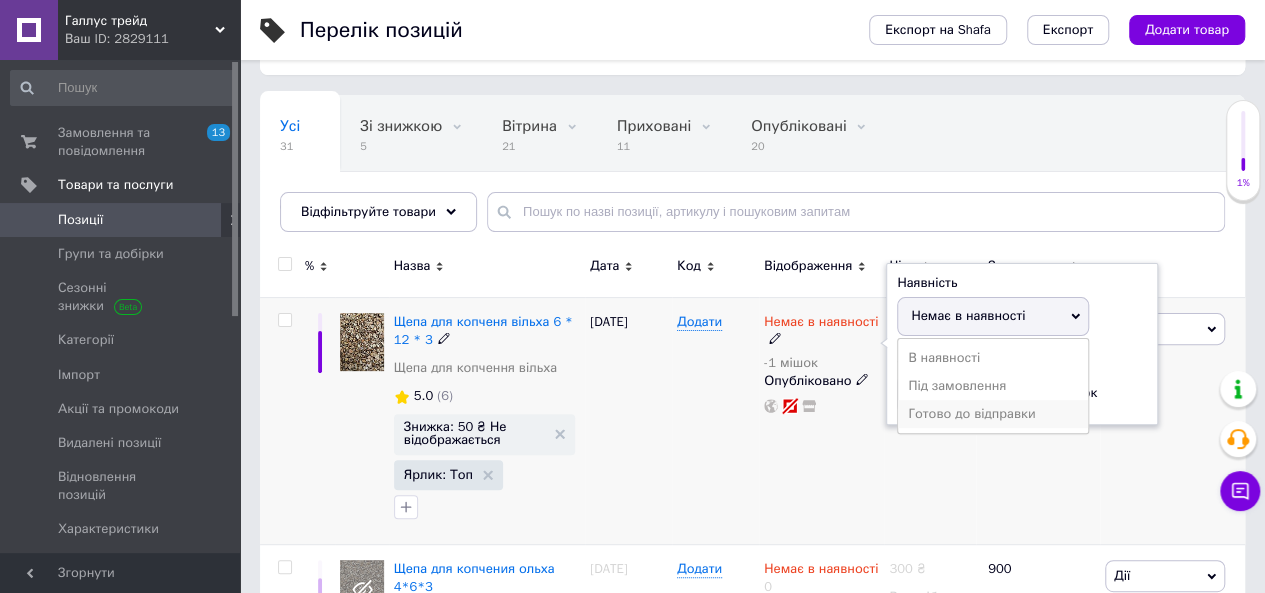 click on "Готово до відправки" at bounding box center [993, 414] 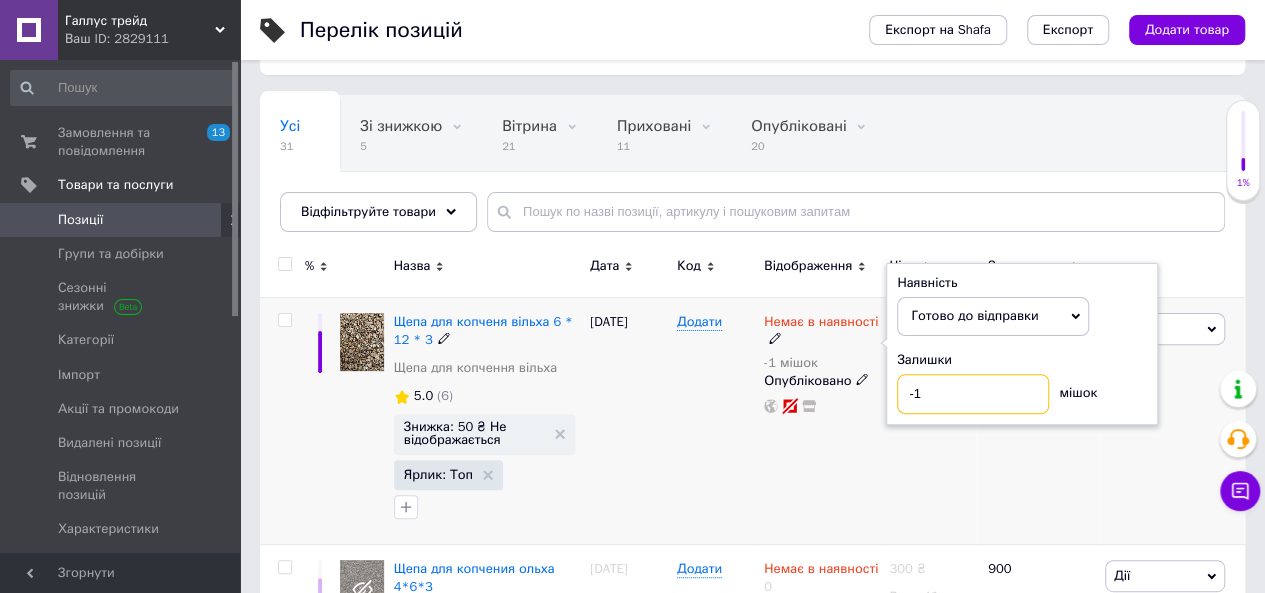 click on "-1" at bounding box center (973, 394) 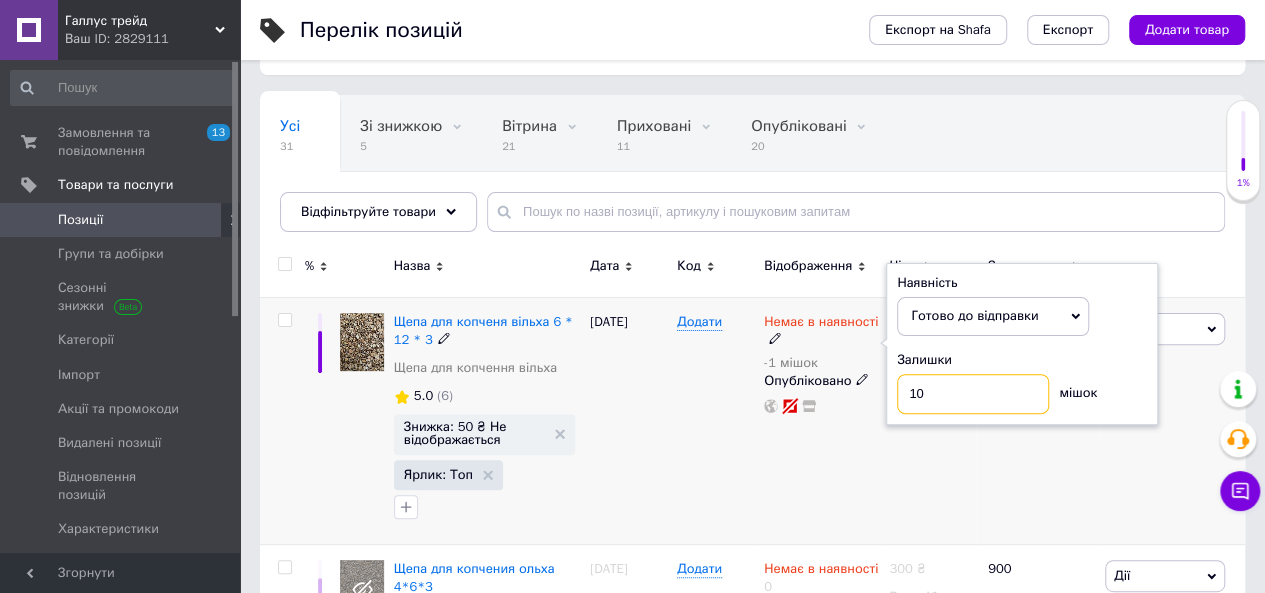 type on "100" 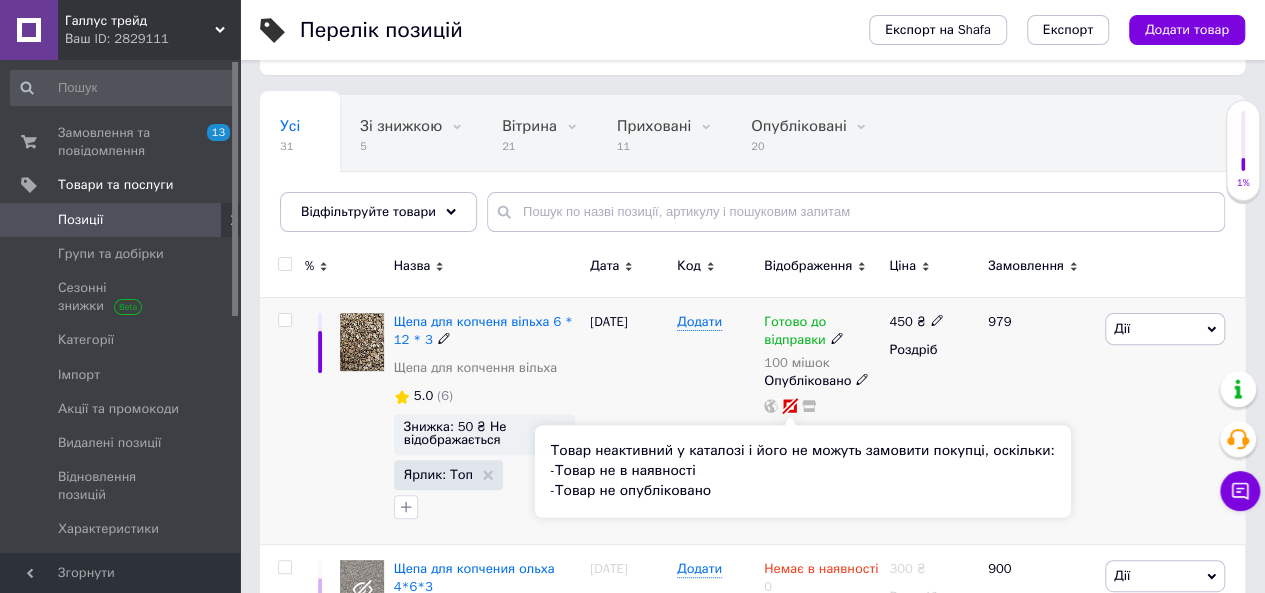 click 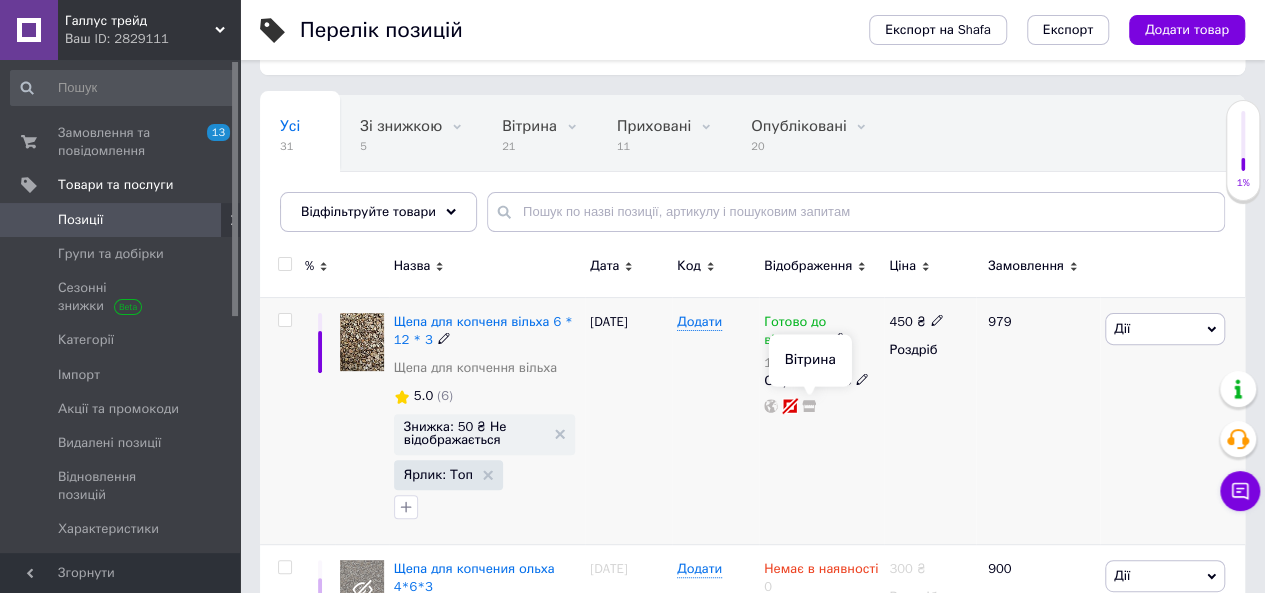 click 